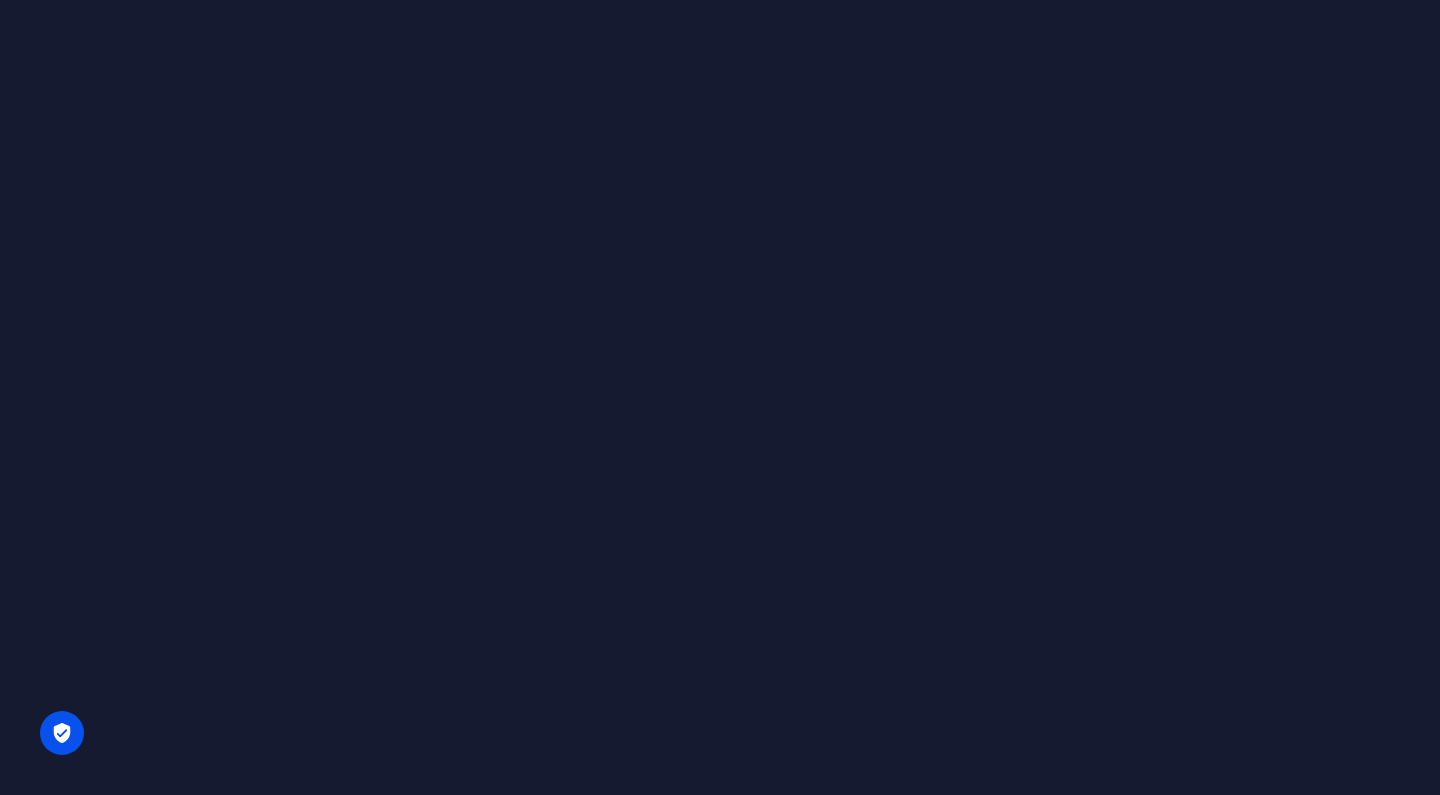 scroll, scrollTop: 0, scrollLeft: 0, axis: both 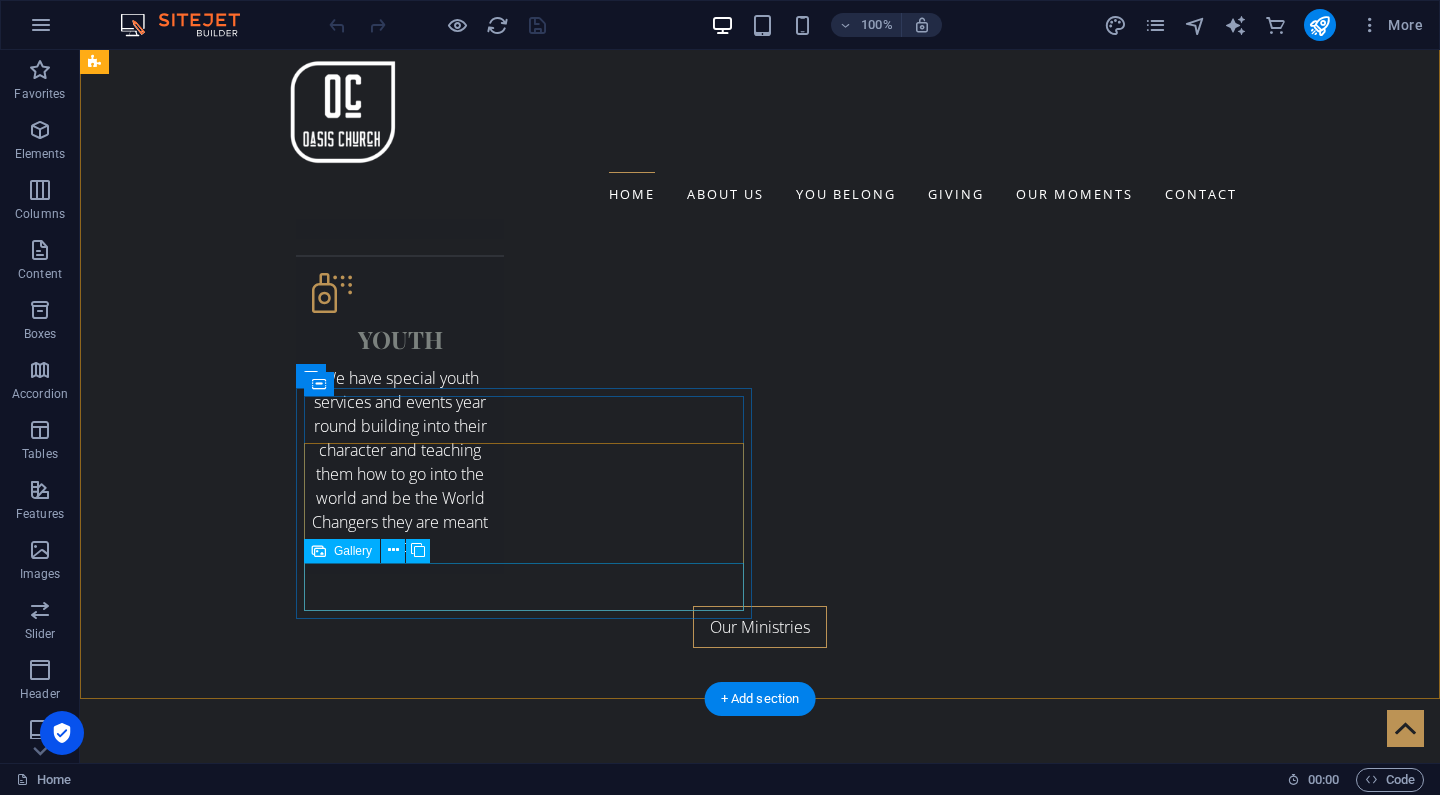click at bounding box center (332, 13239) 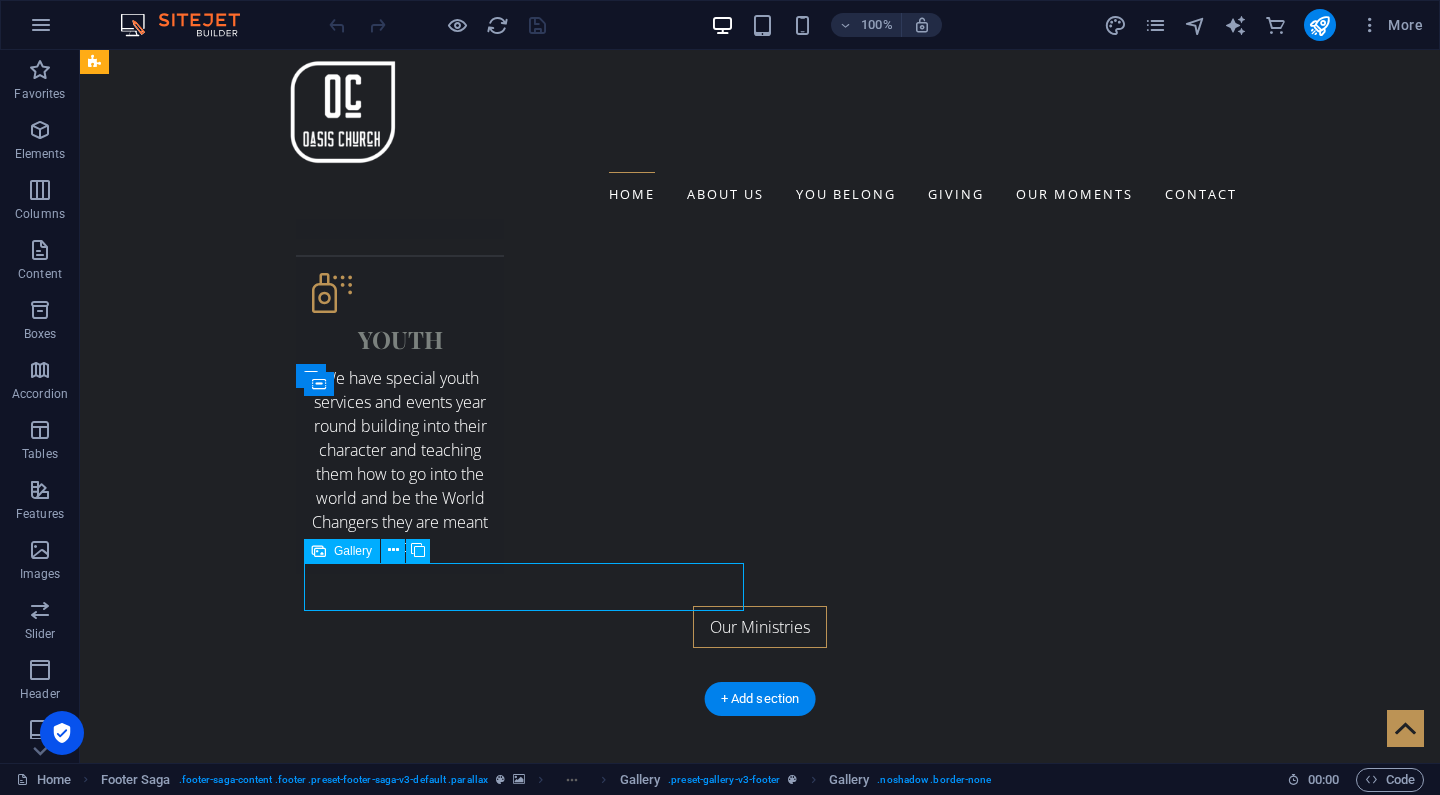 scroll, scrollTop: 4220, scrollLeft: 0, axis: vertical 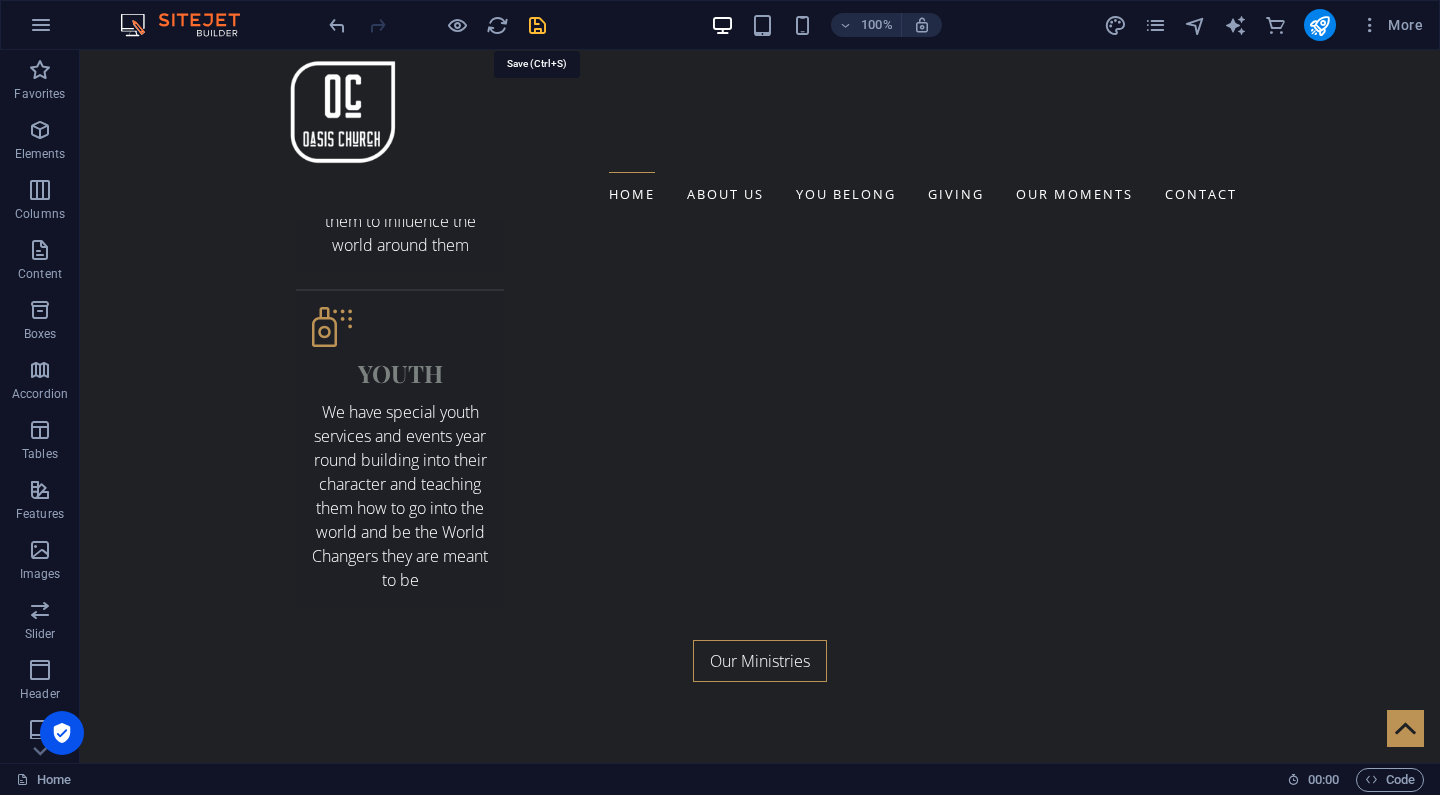 click at bounding box center [537, 25] 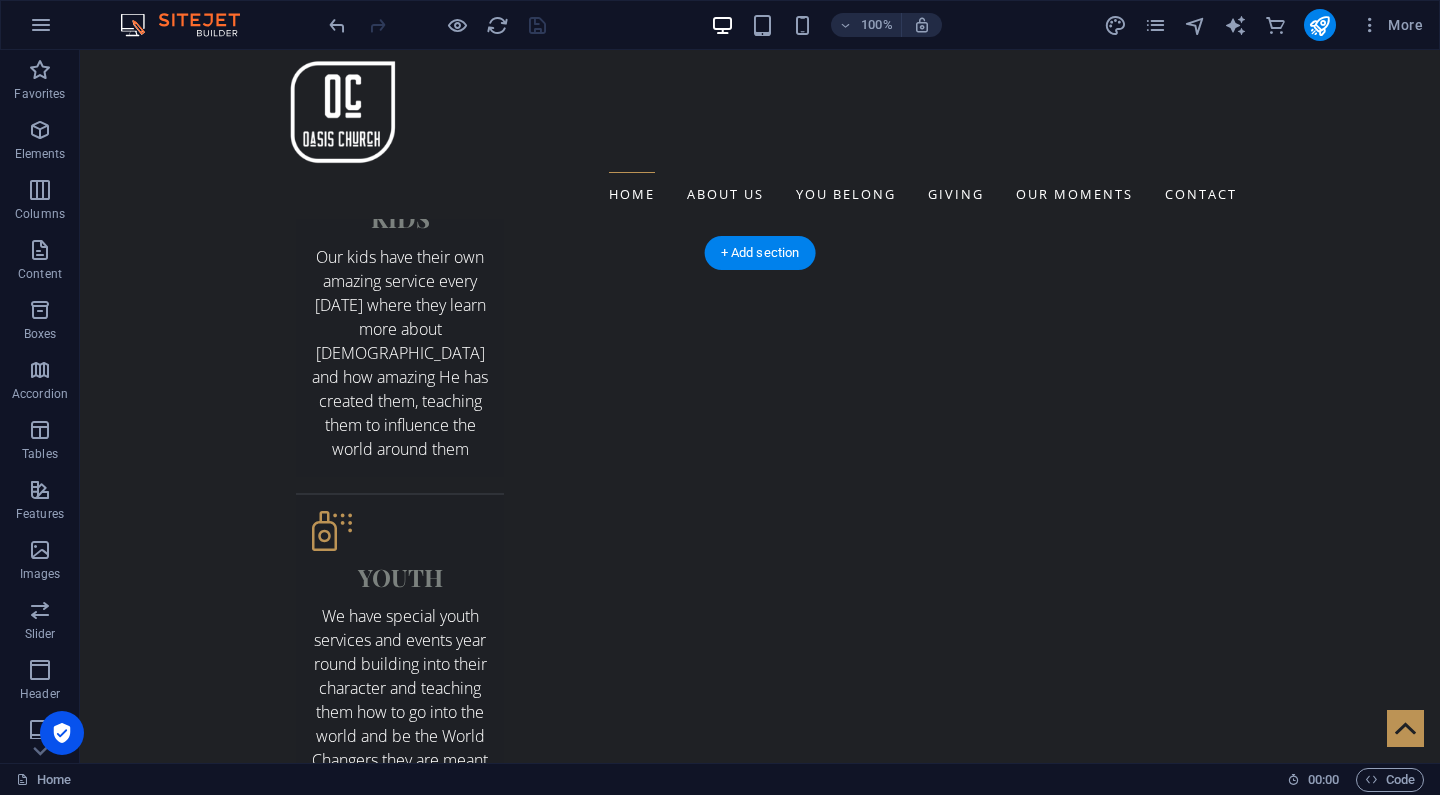 scroll, scrollTop: 3994, scrollLeft: 0, axis: vertical 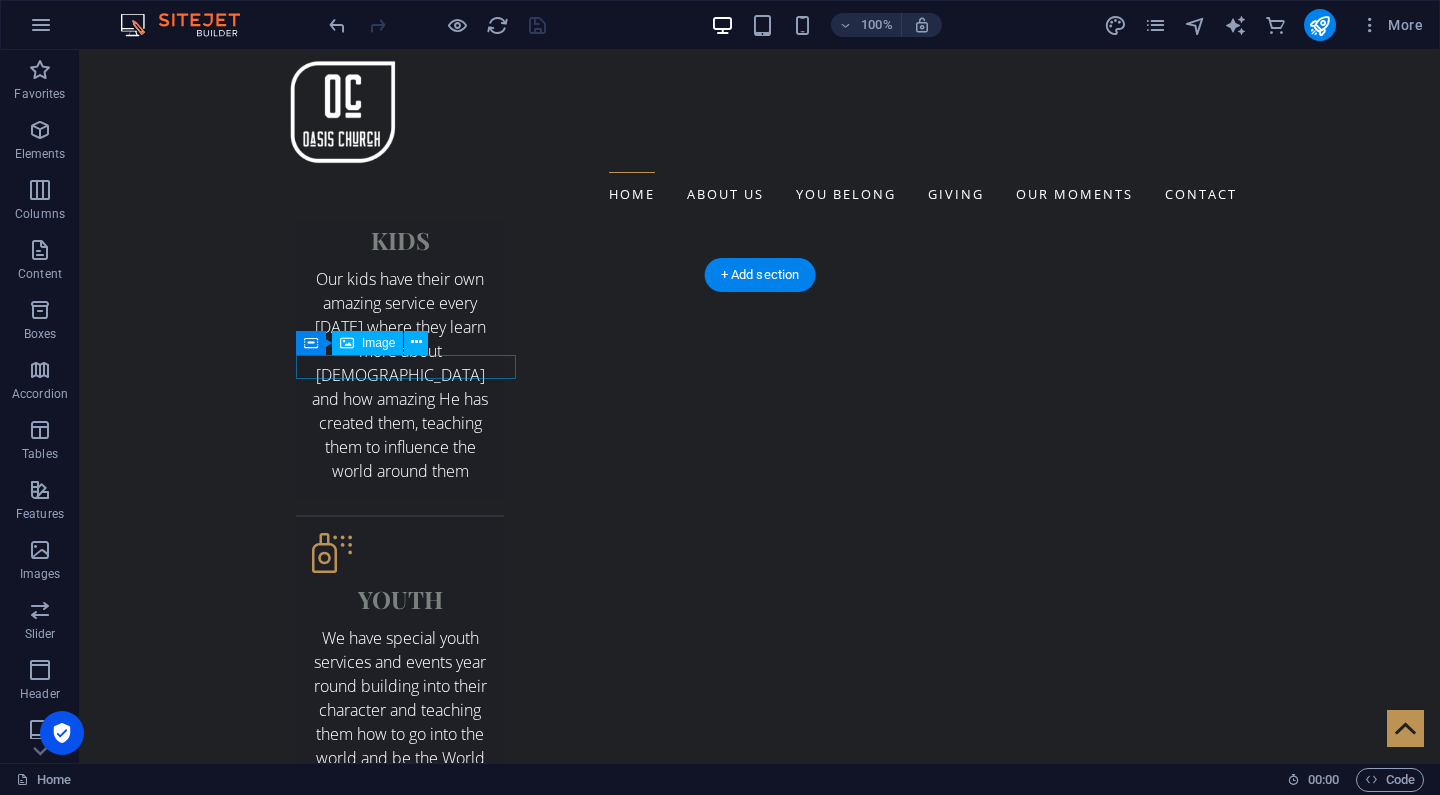 click at bounding box center (560, 11470) 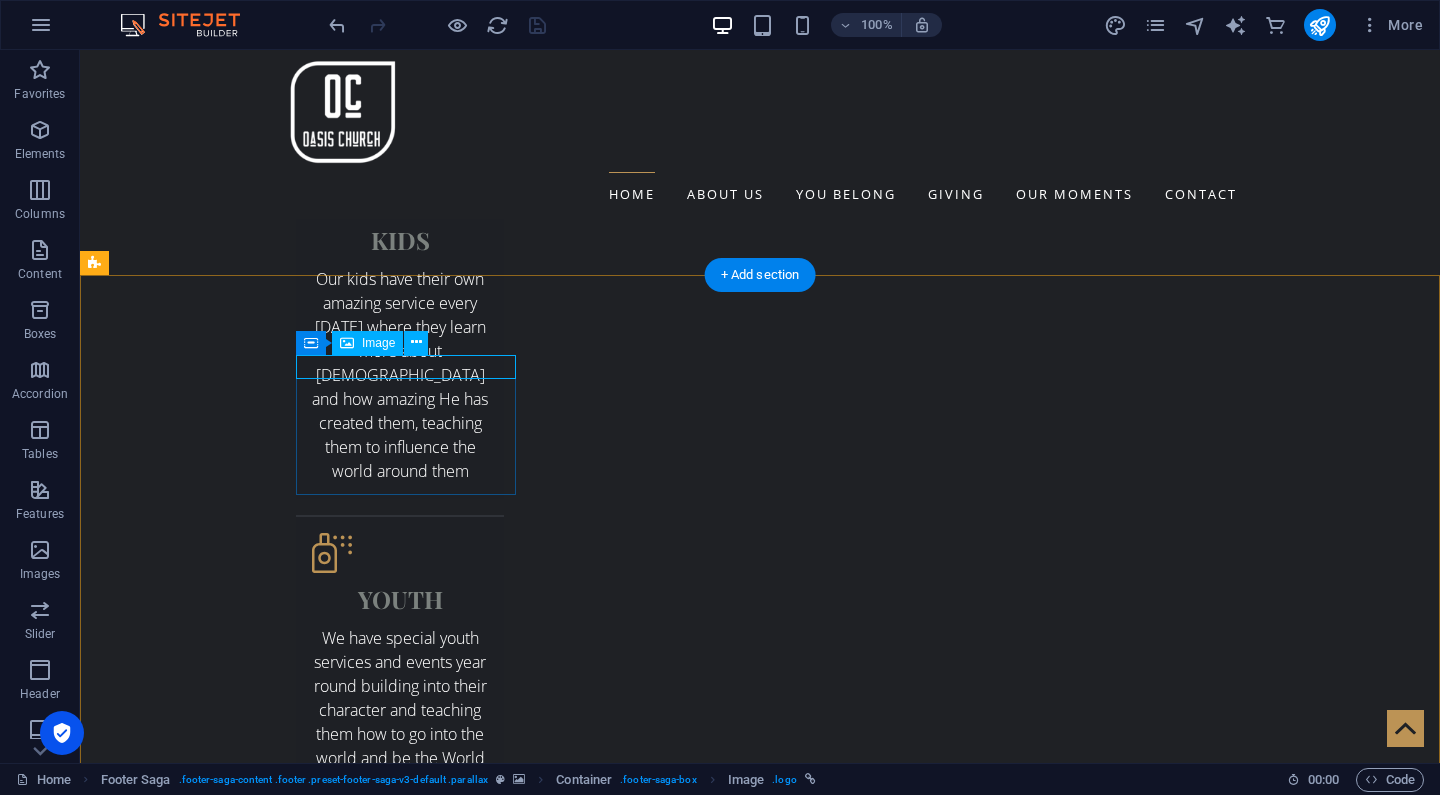 click at bounding box center [560, 11470] 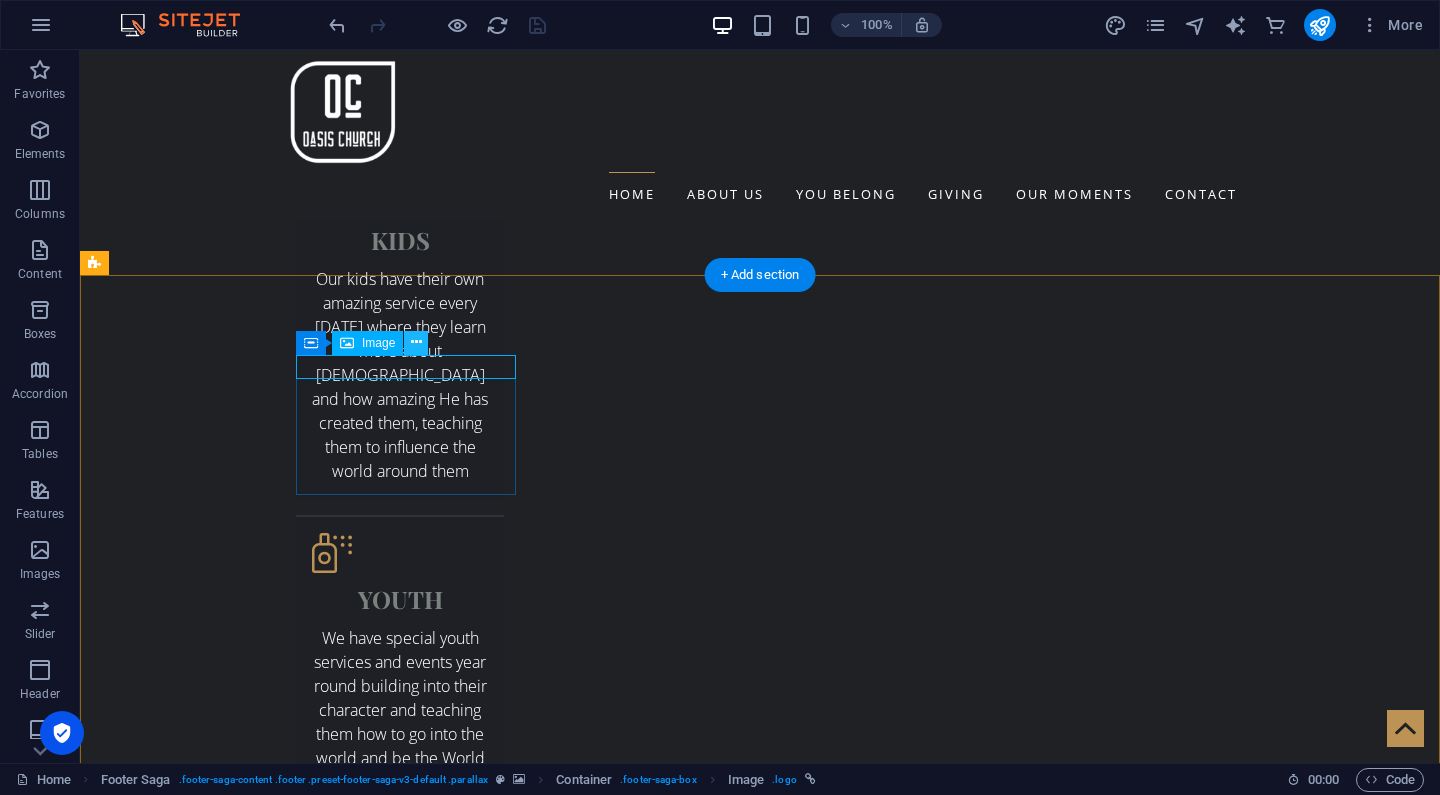 click at bounding box center [416, 342] 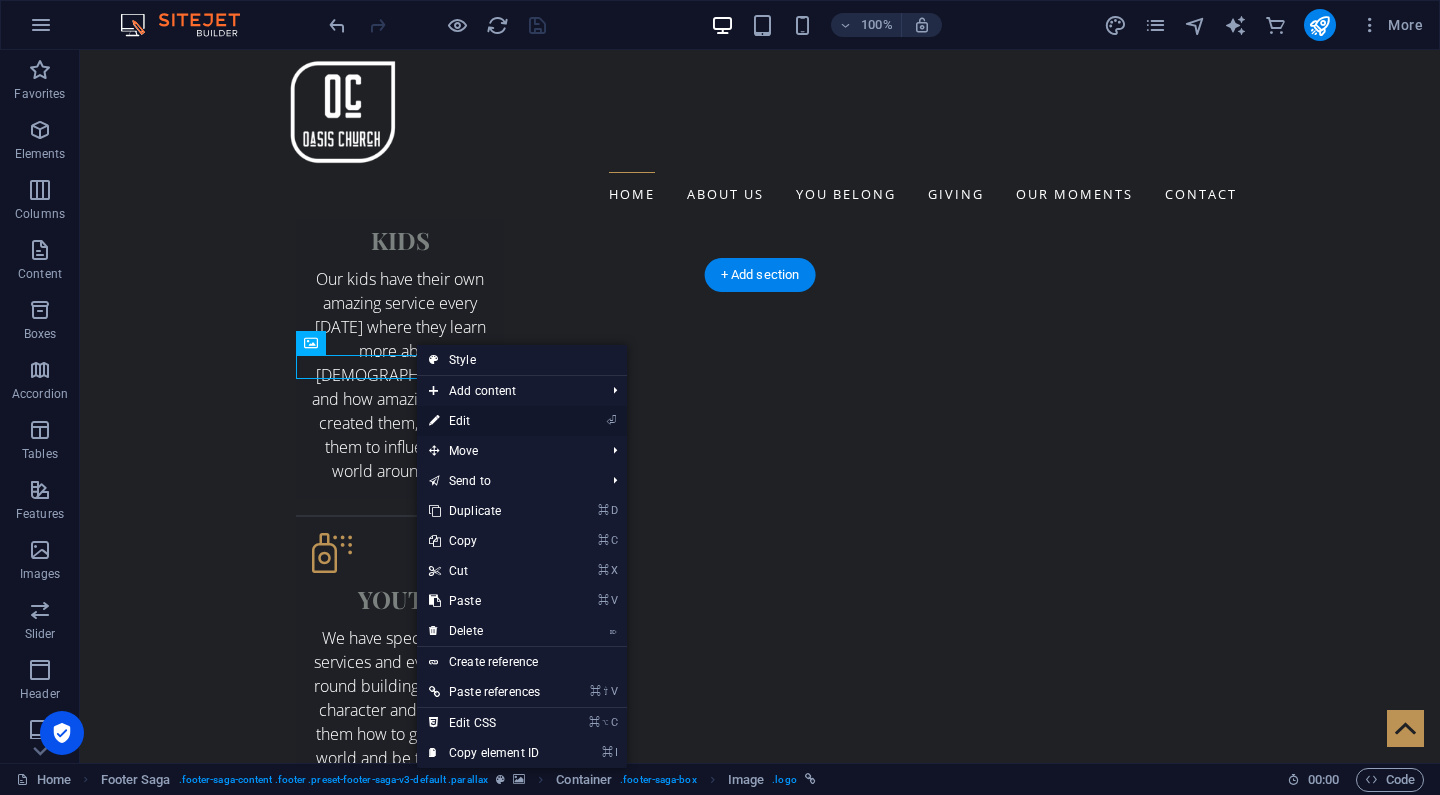 click on "⏎  Edit" at bounding box center (484, 421) 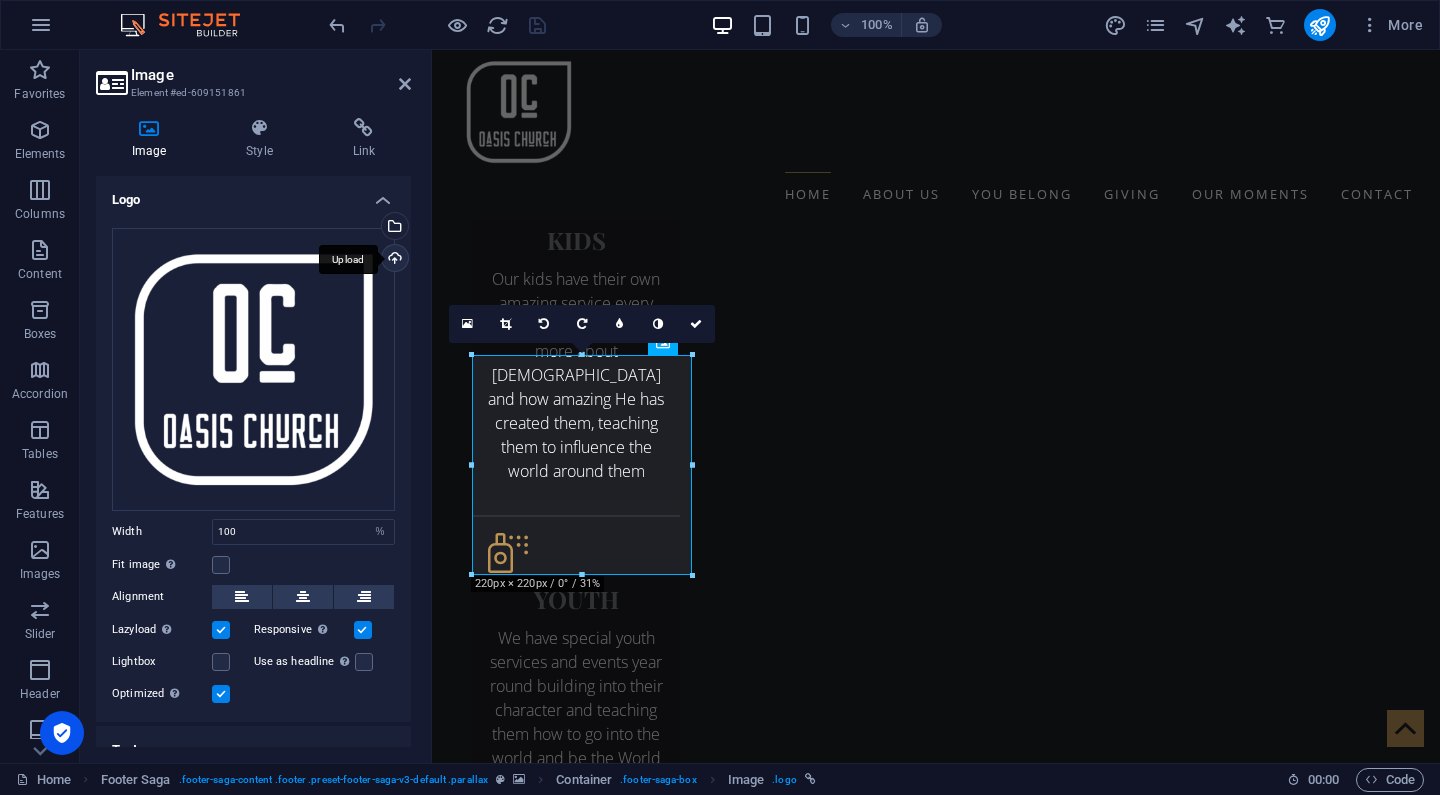 click on "Upload" at bounding box center (393, 260) 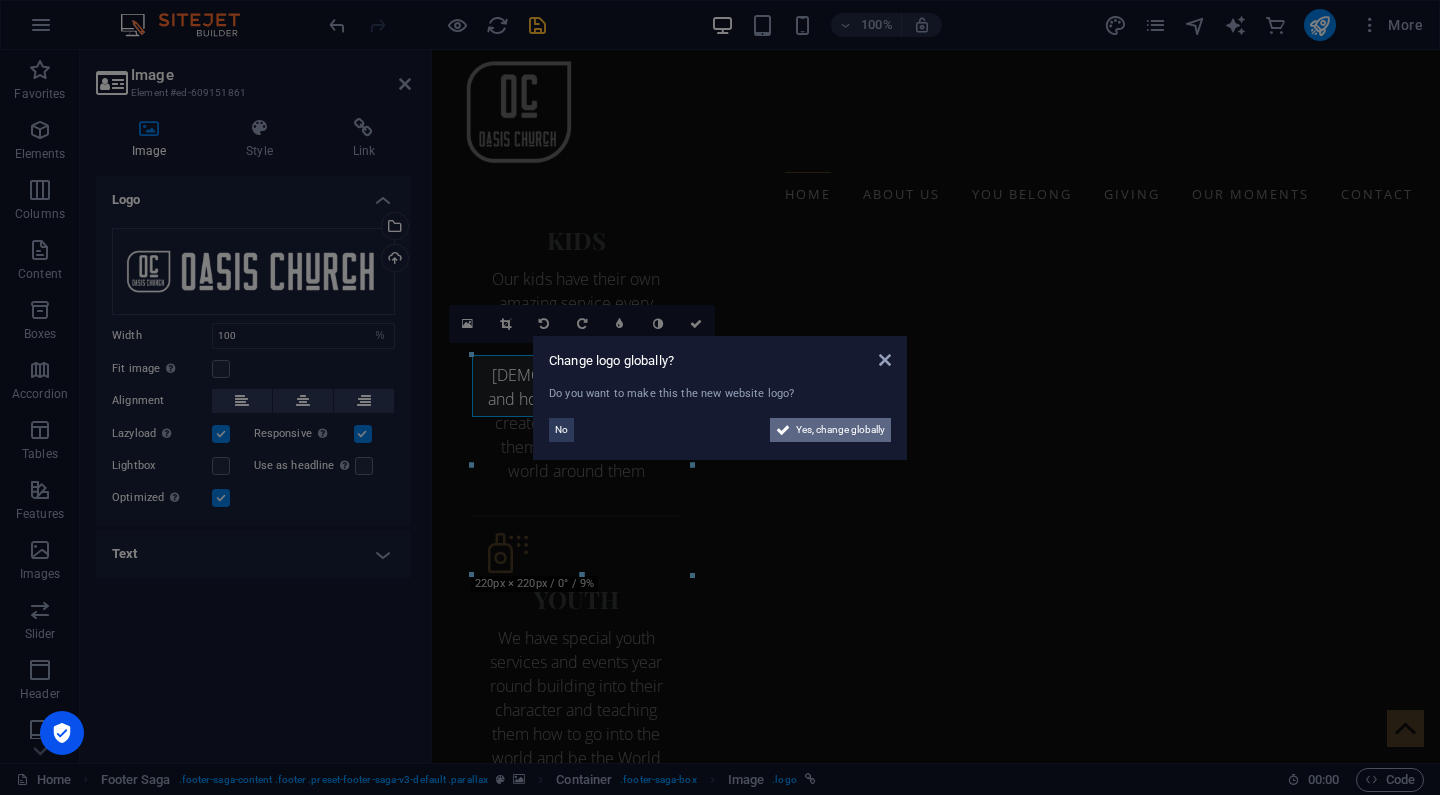 click on "Yes, change globally" at bounding box center (840, 430) 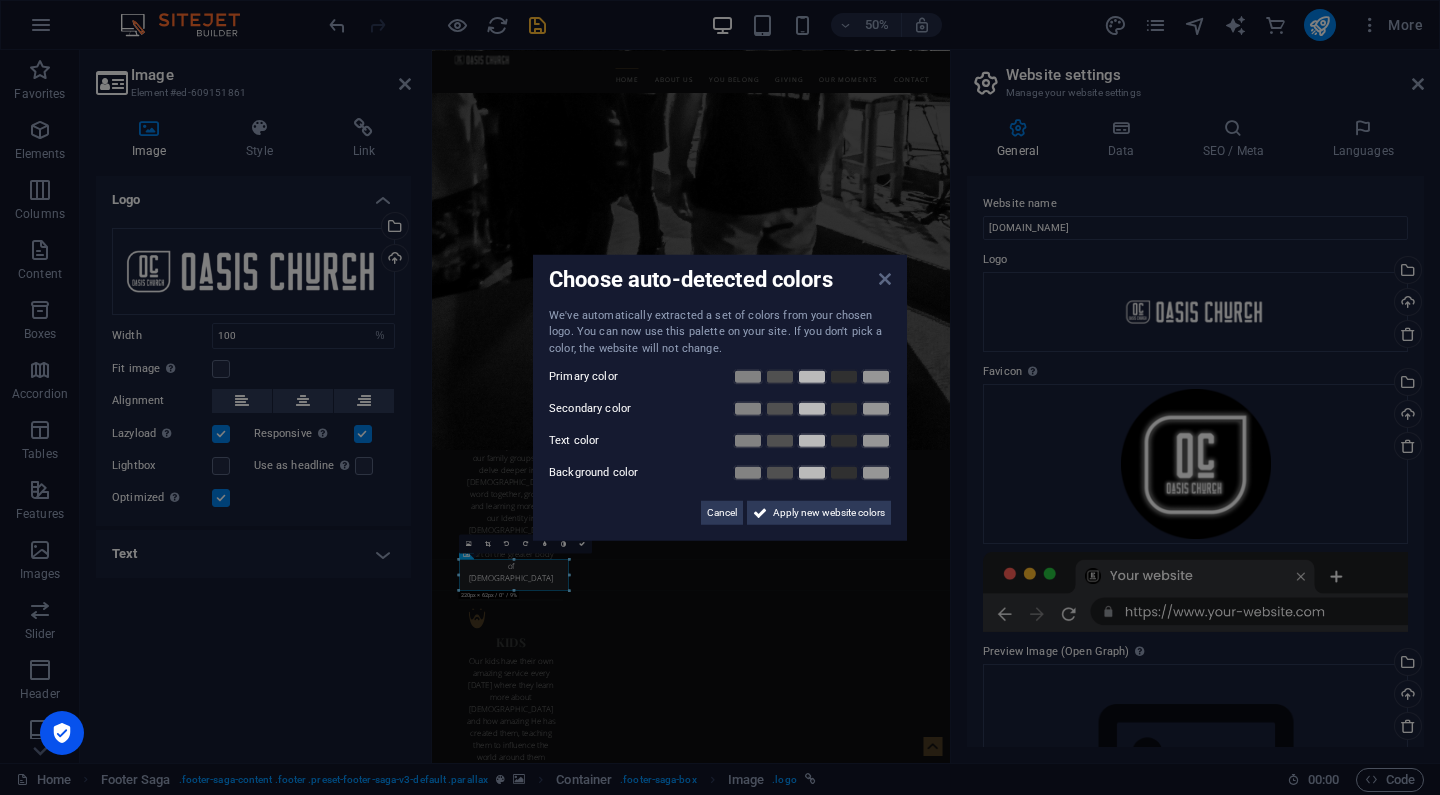 click at bounding box center [885, 278] 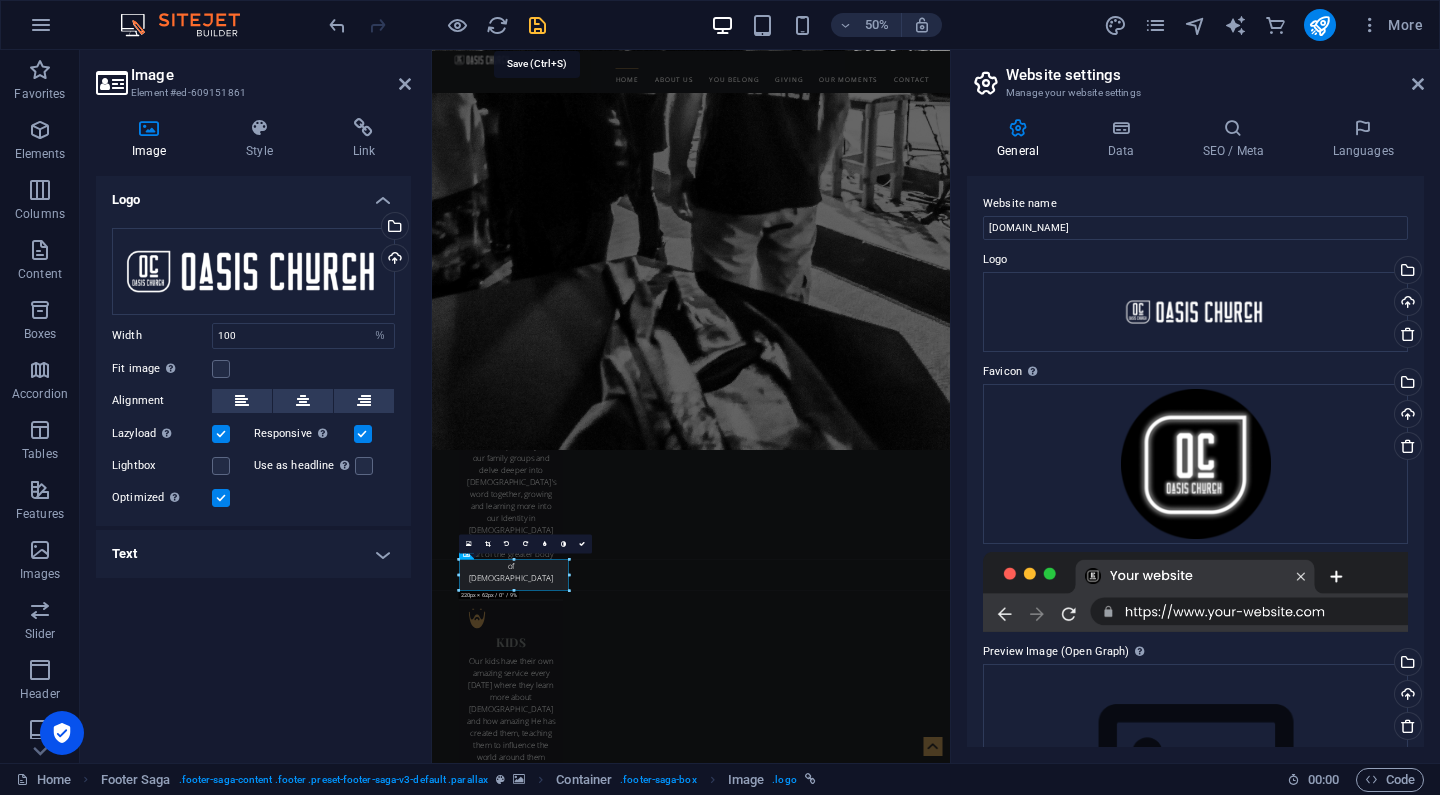 click at bounding box center [537, 25] 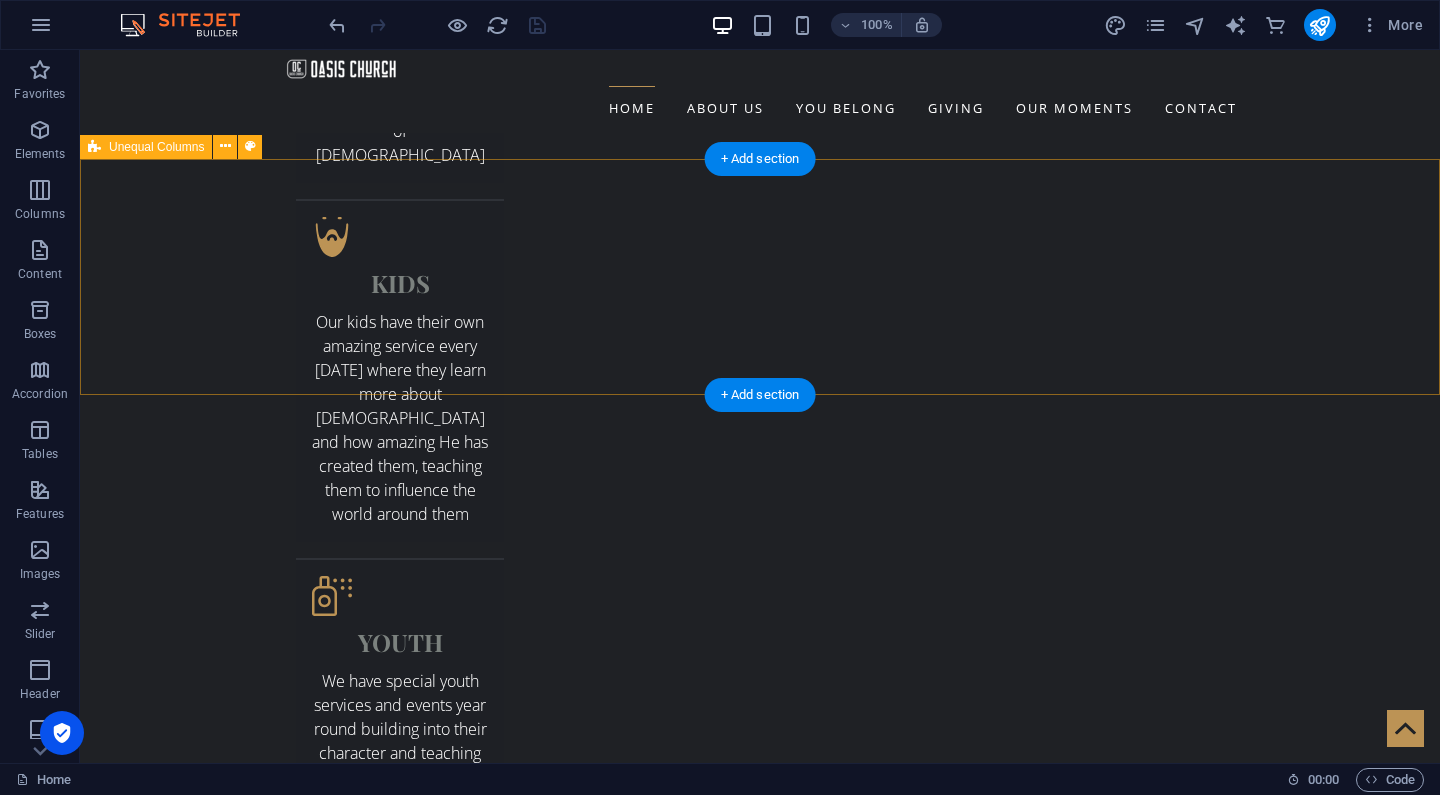 scroll, scrollTop: 3876, scrollLeft: 0, axis: vertical 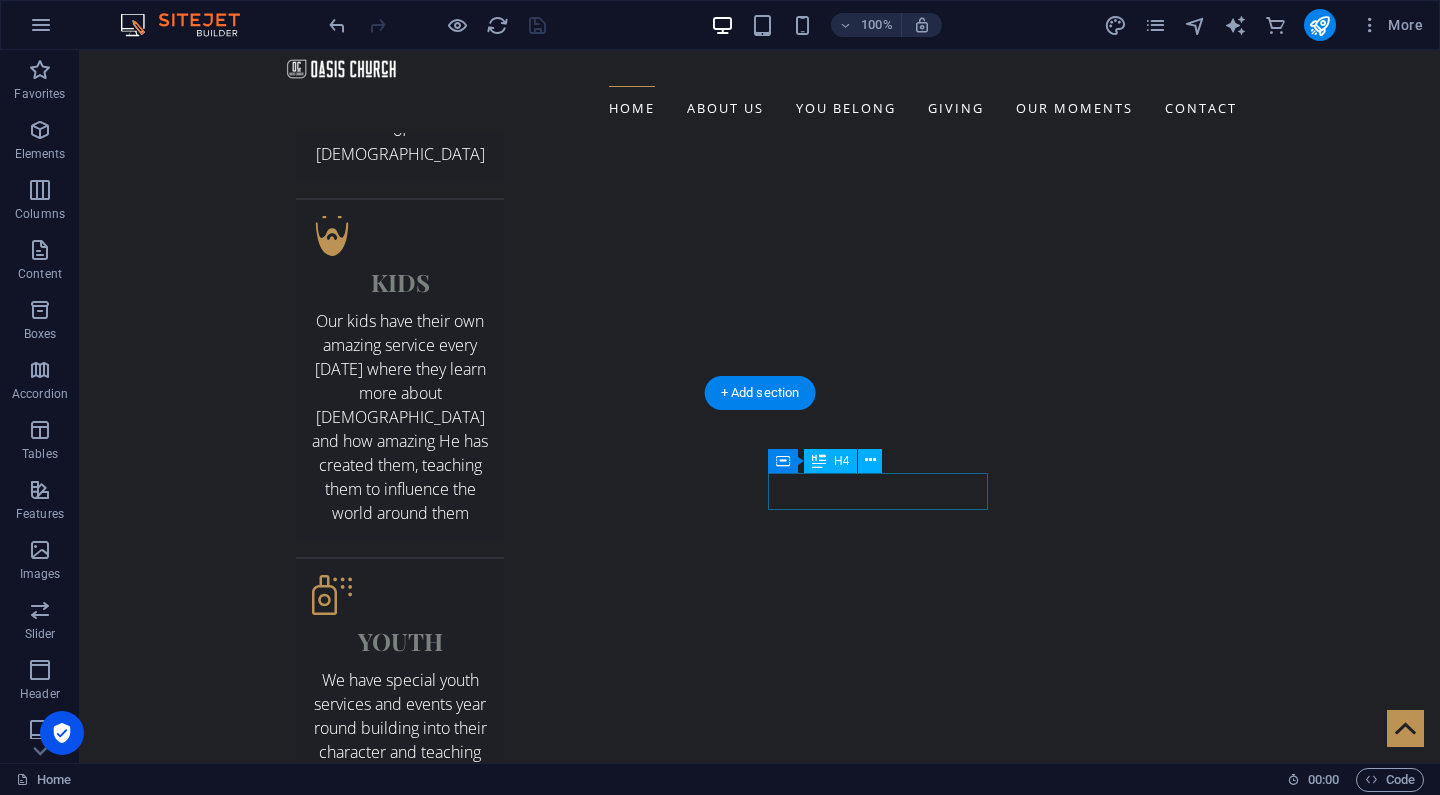 click on "find out more" at bounding box center [560, 11575] 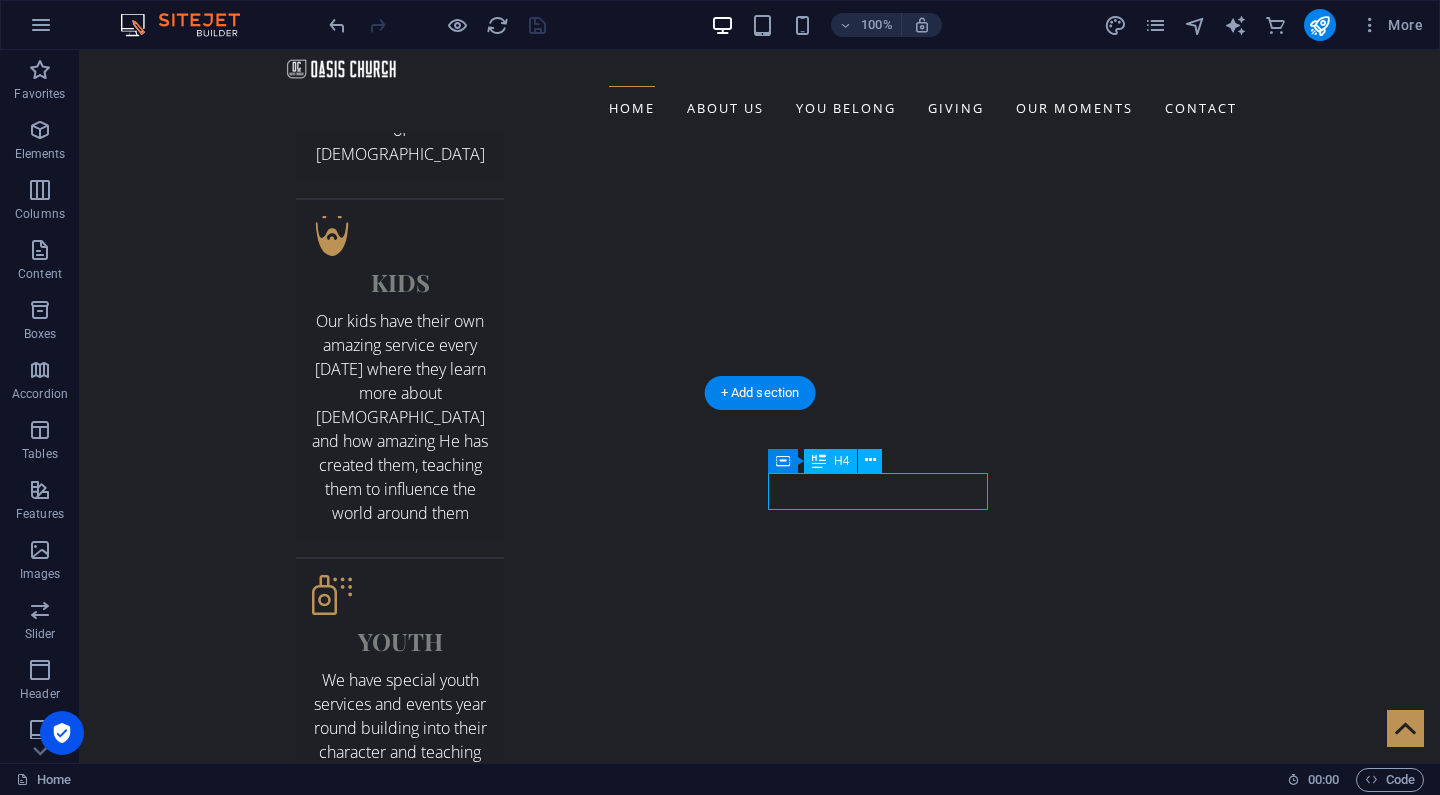 click on "find out more" at bounding box center (560, 11575) 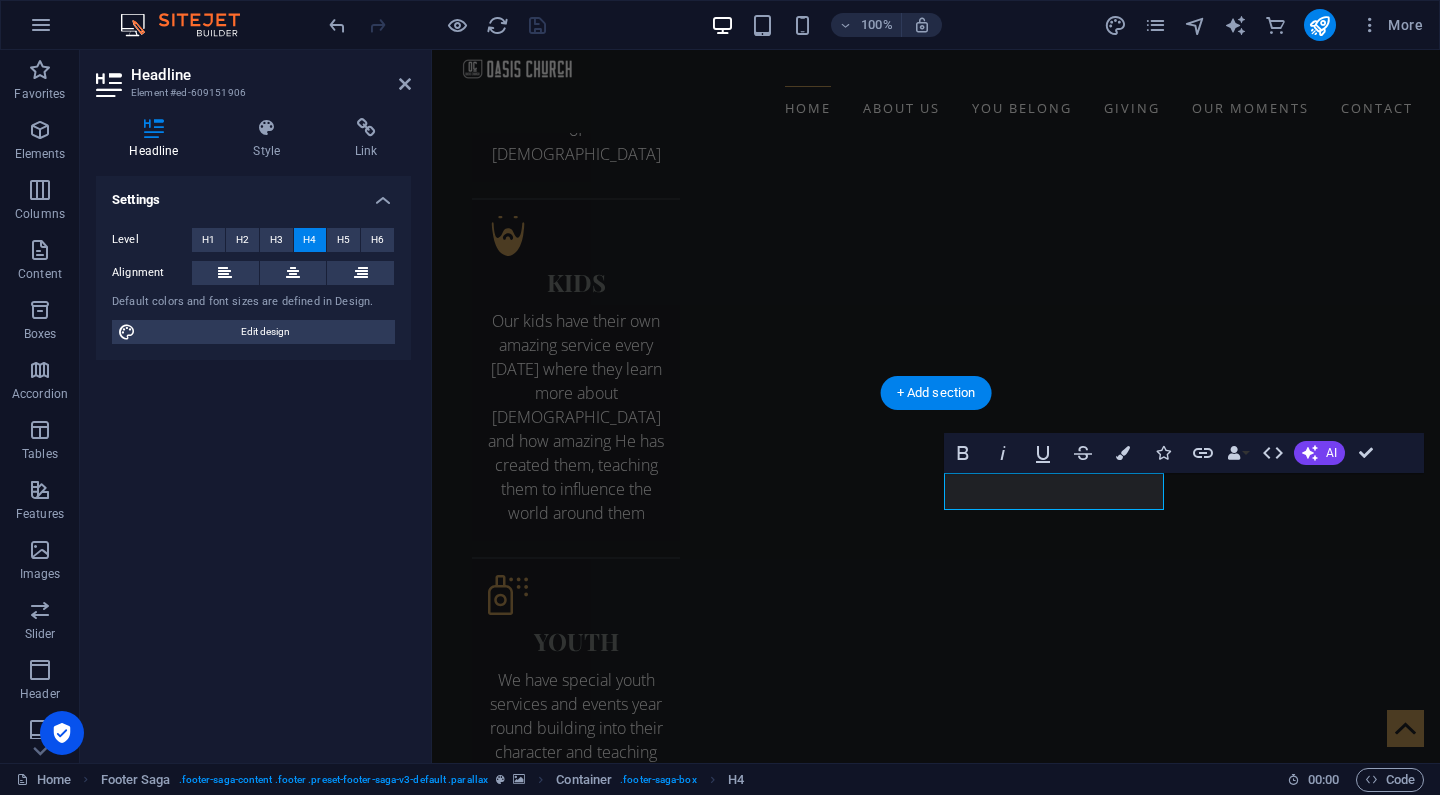 type 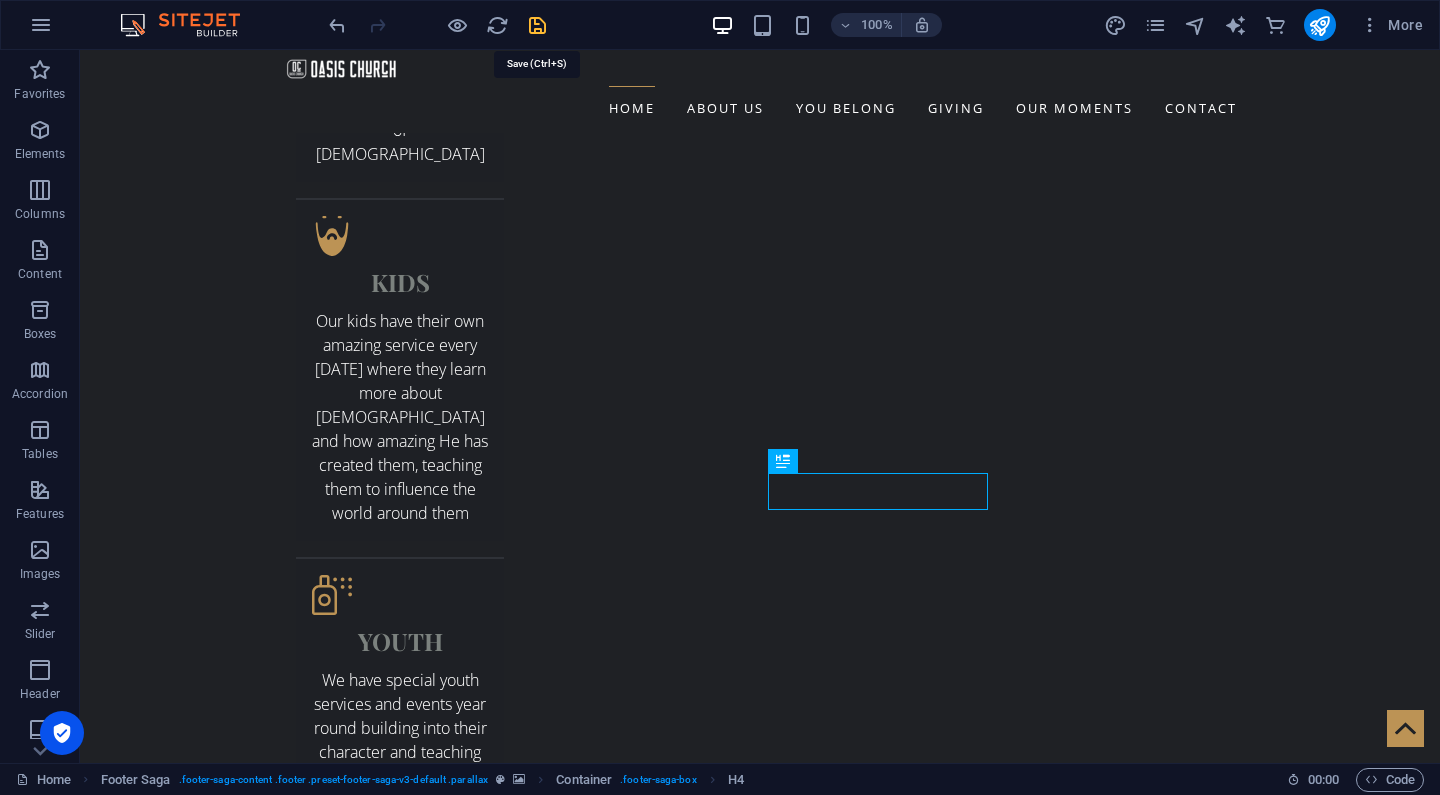click at bounding box center [537, 25] 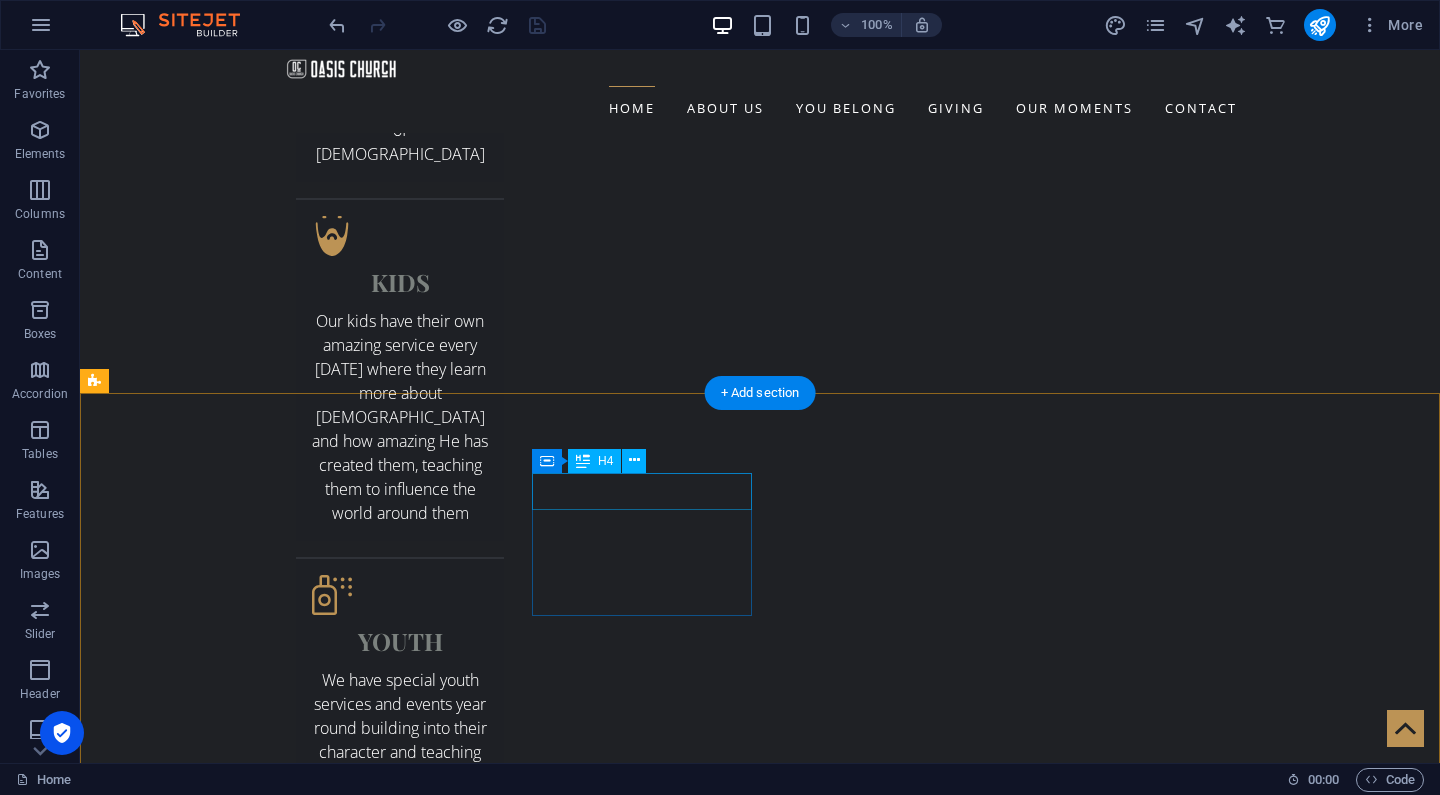 click on "Contact us" at bounding box center (560, 11376) 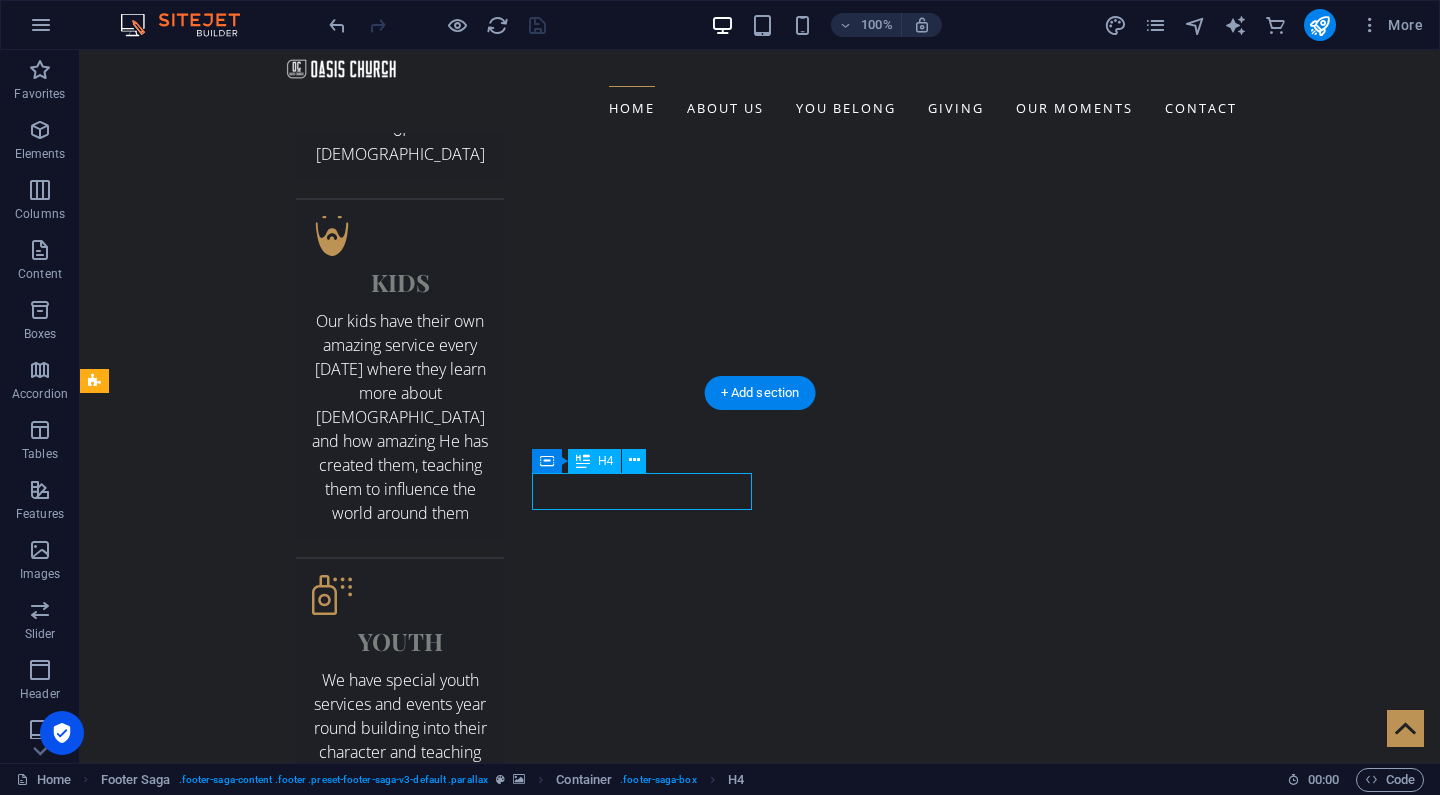 click on "Contact us" at bounding box center (560, 11376) 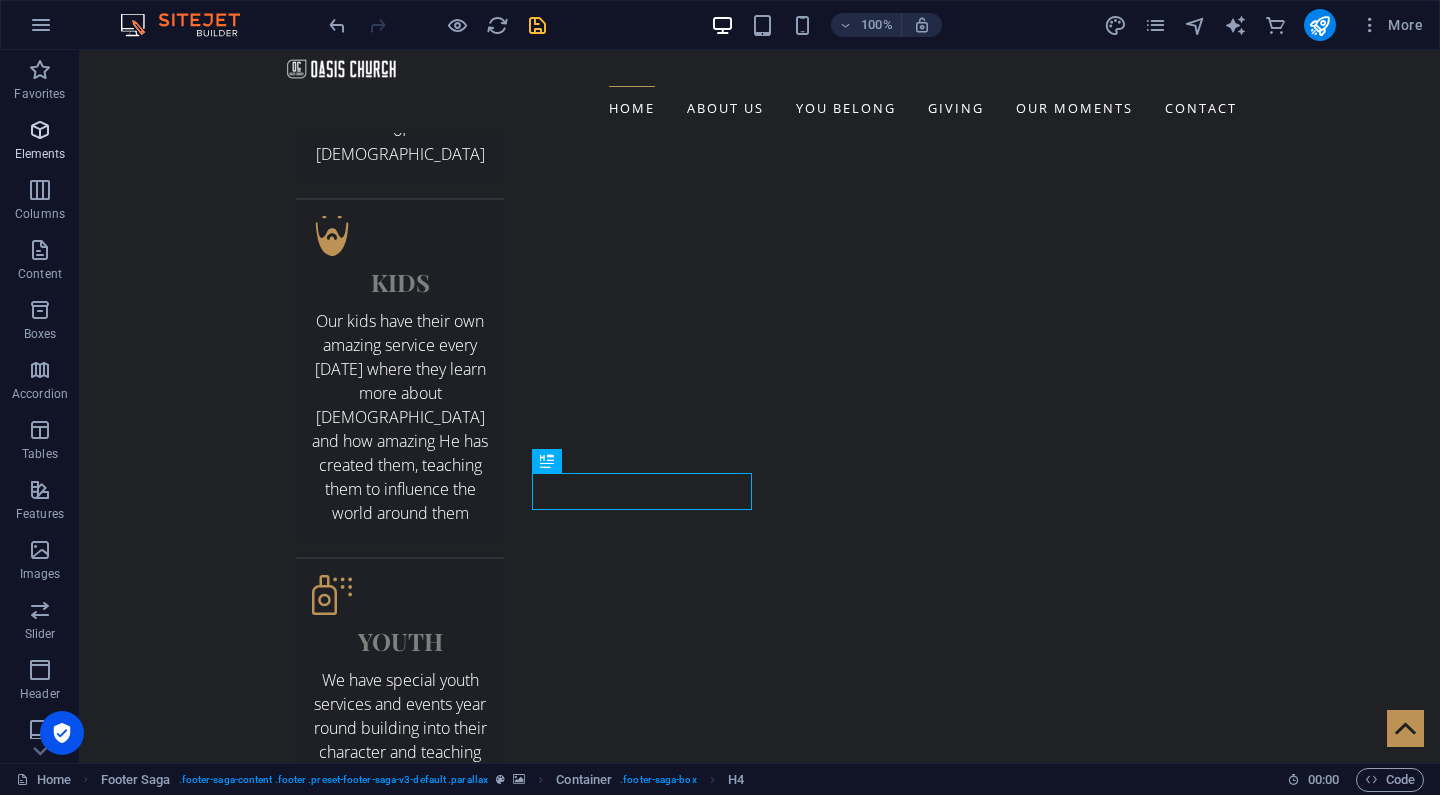 click at bounding box center (40, 130) 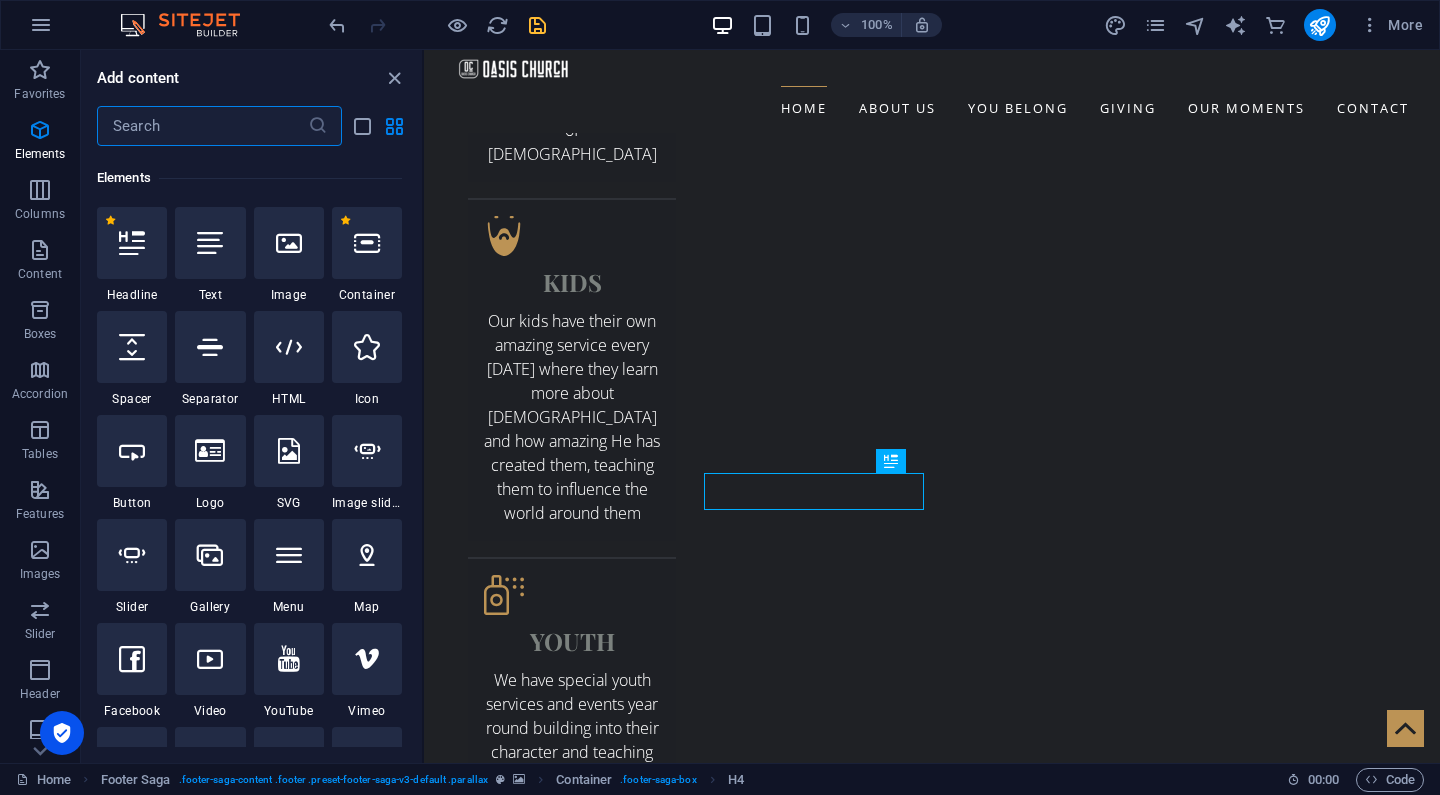 scroll, scrollTop: 213, scrollLeft: 0, axis: vertical 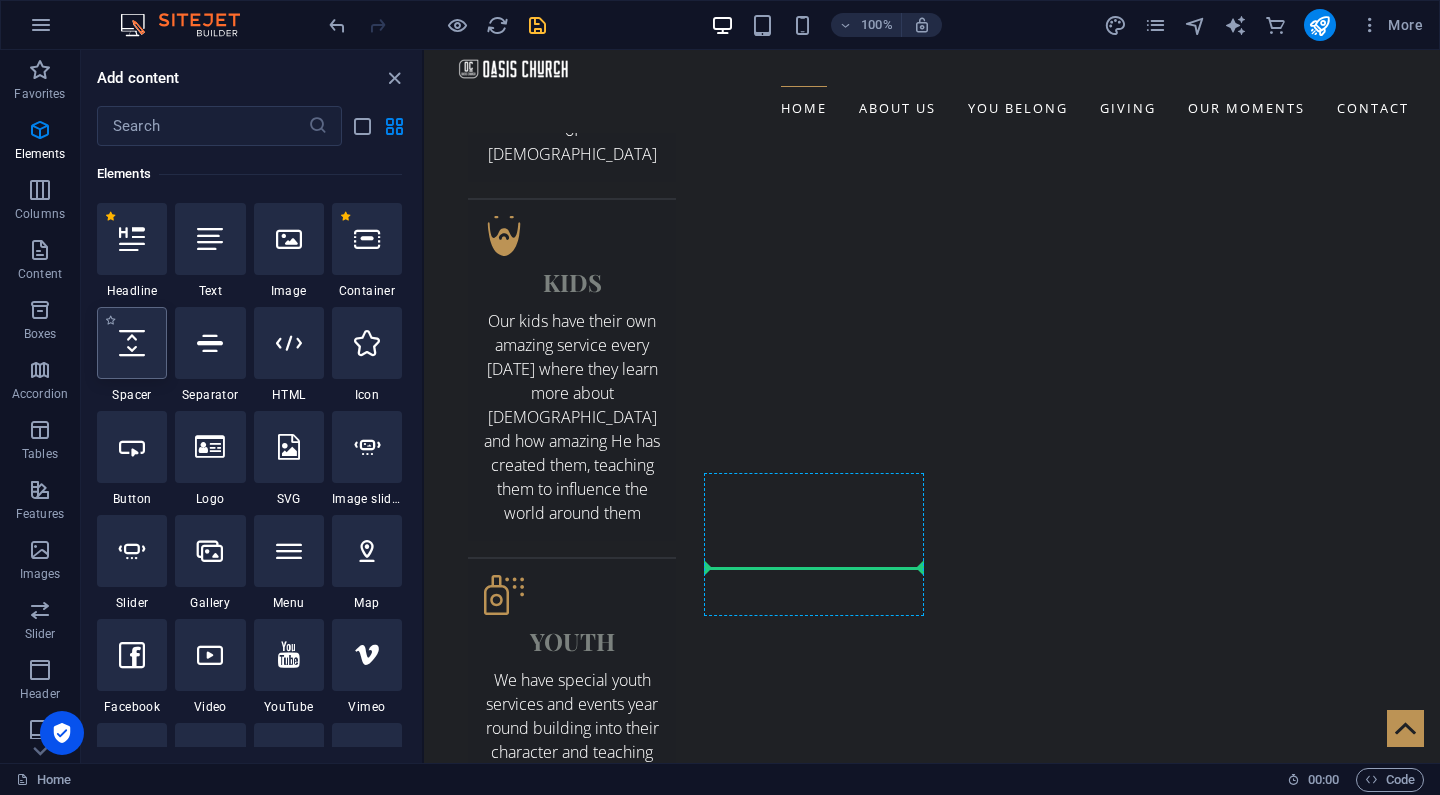 select on "px" 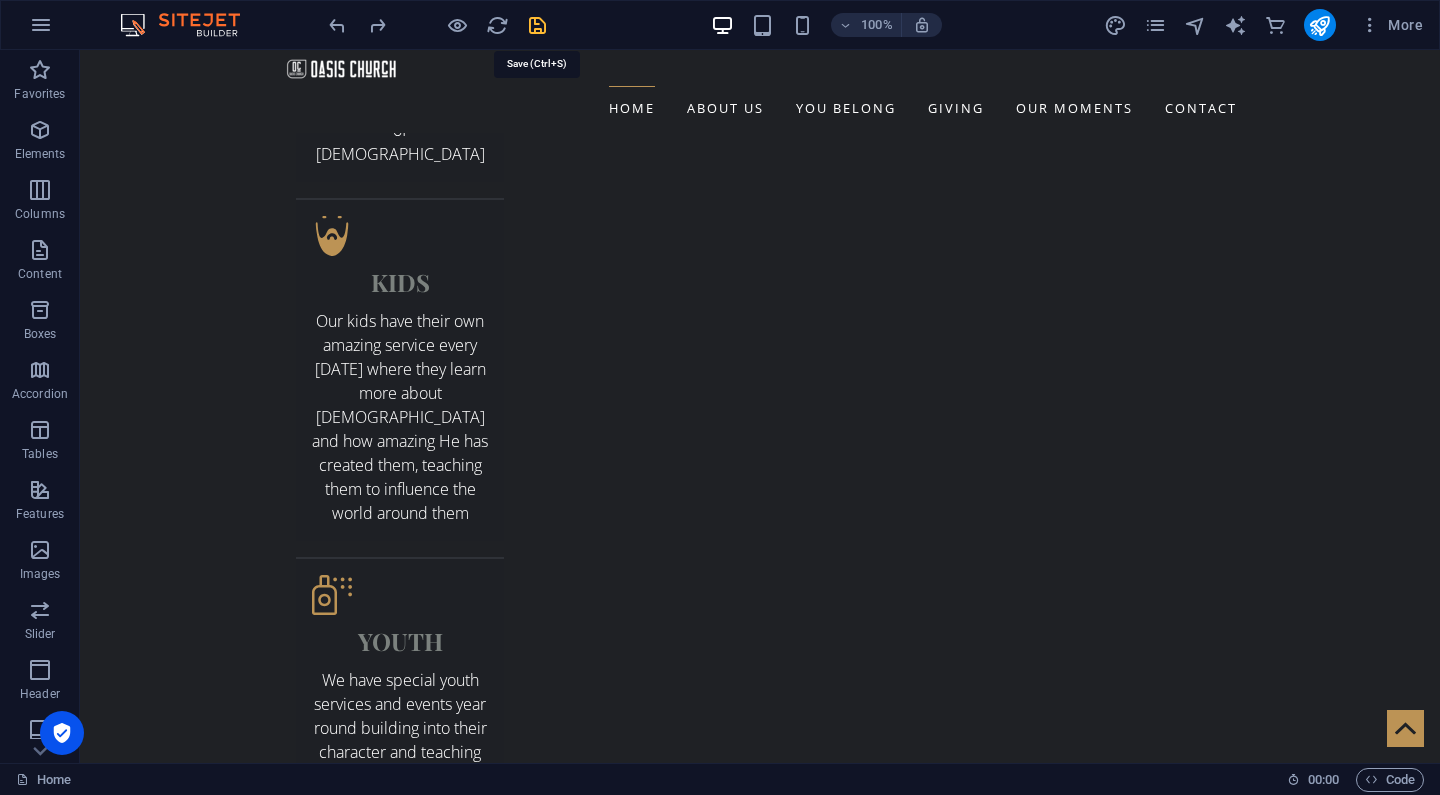 click at bounding box center (537, 25) 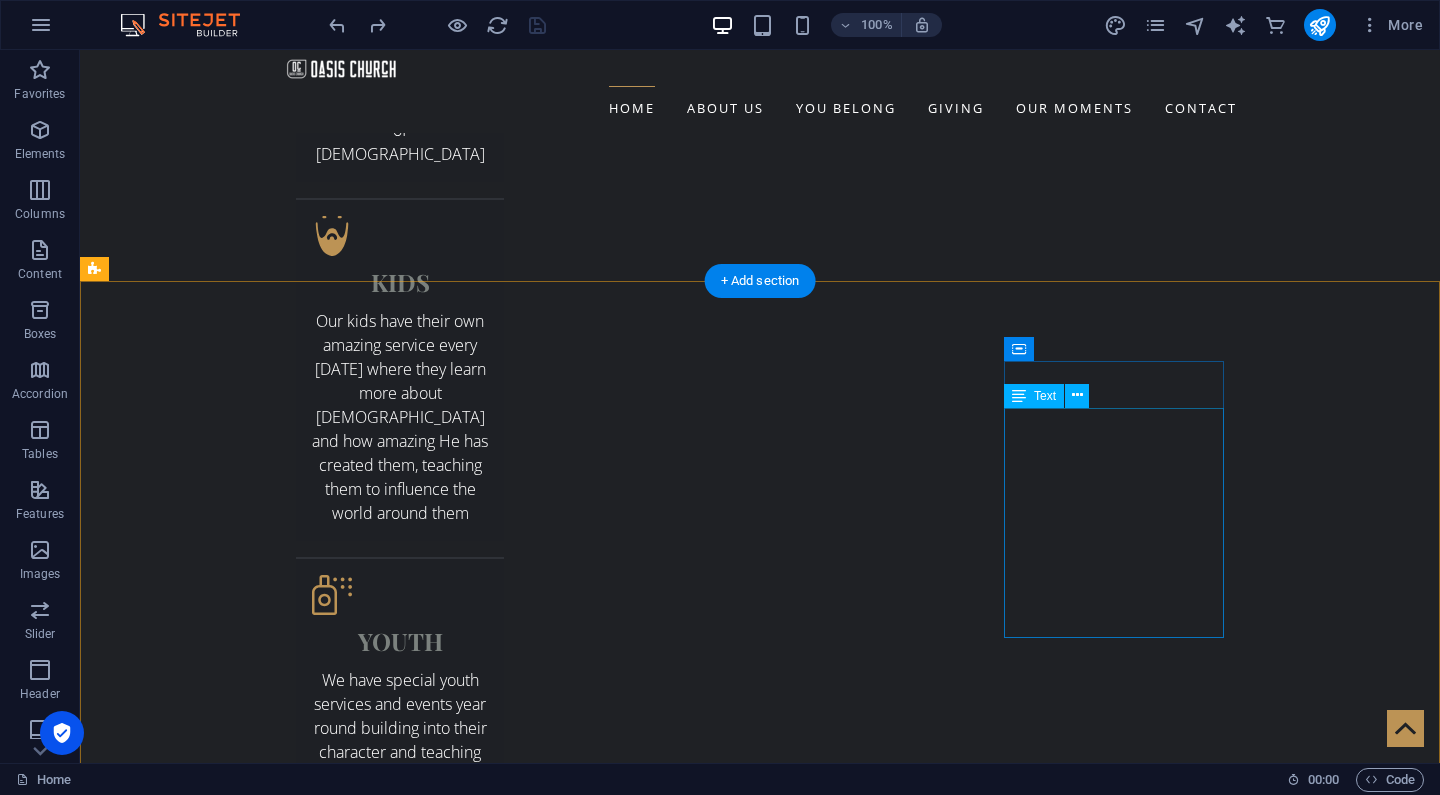 scroll, scrollTop: 3988, scrollLeft: 0, axis: vertical 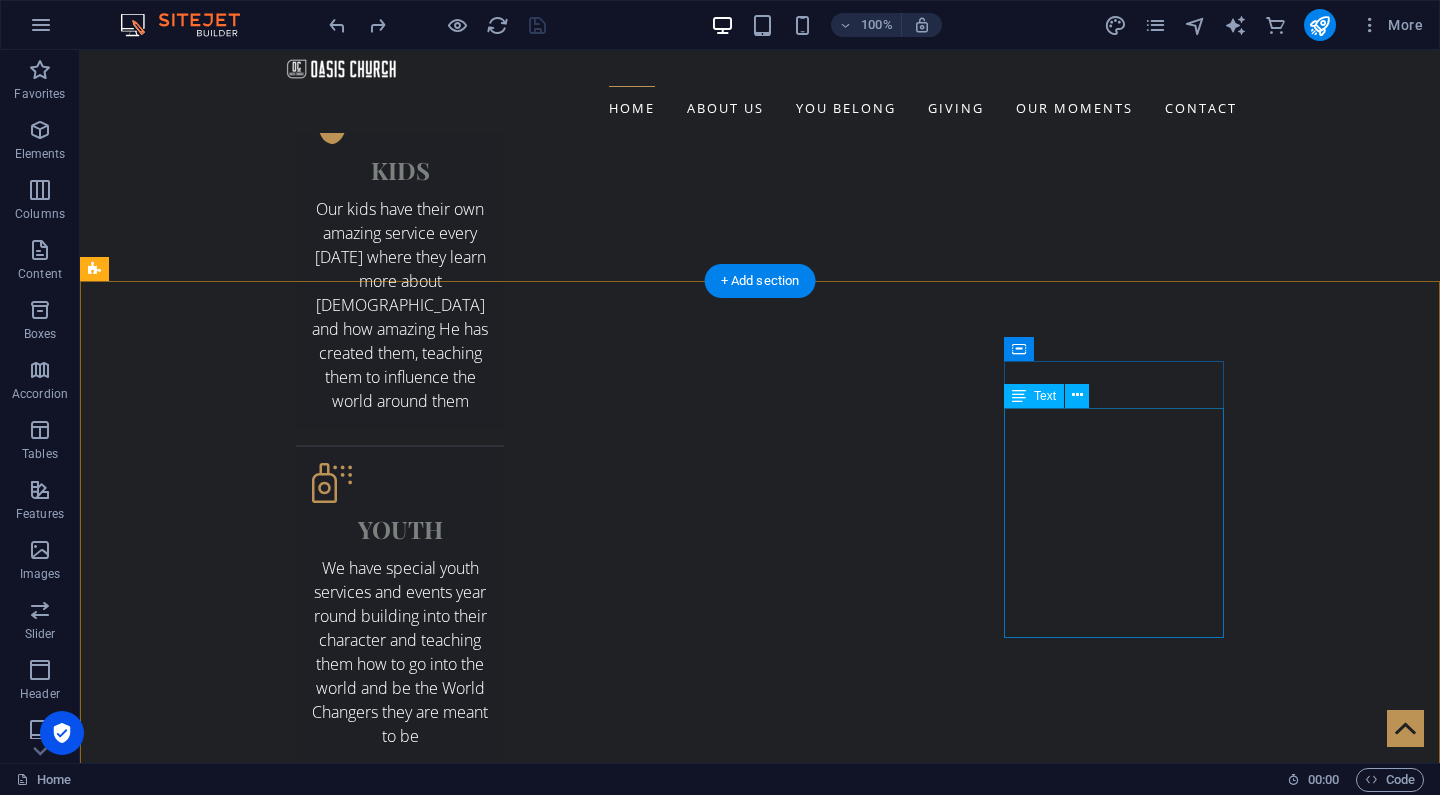 click on "Mon - Fri 09:00 - 14:00 Sun Service 09:00 (Coffee Shop Open from 08:15)" at bounding box center (560, 11789) 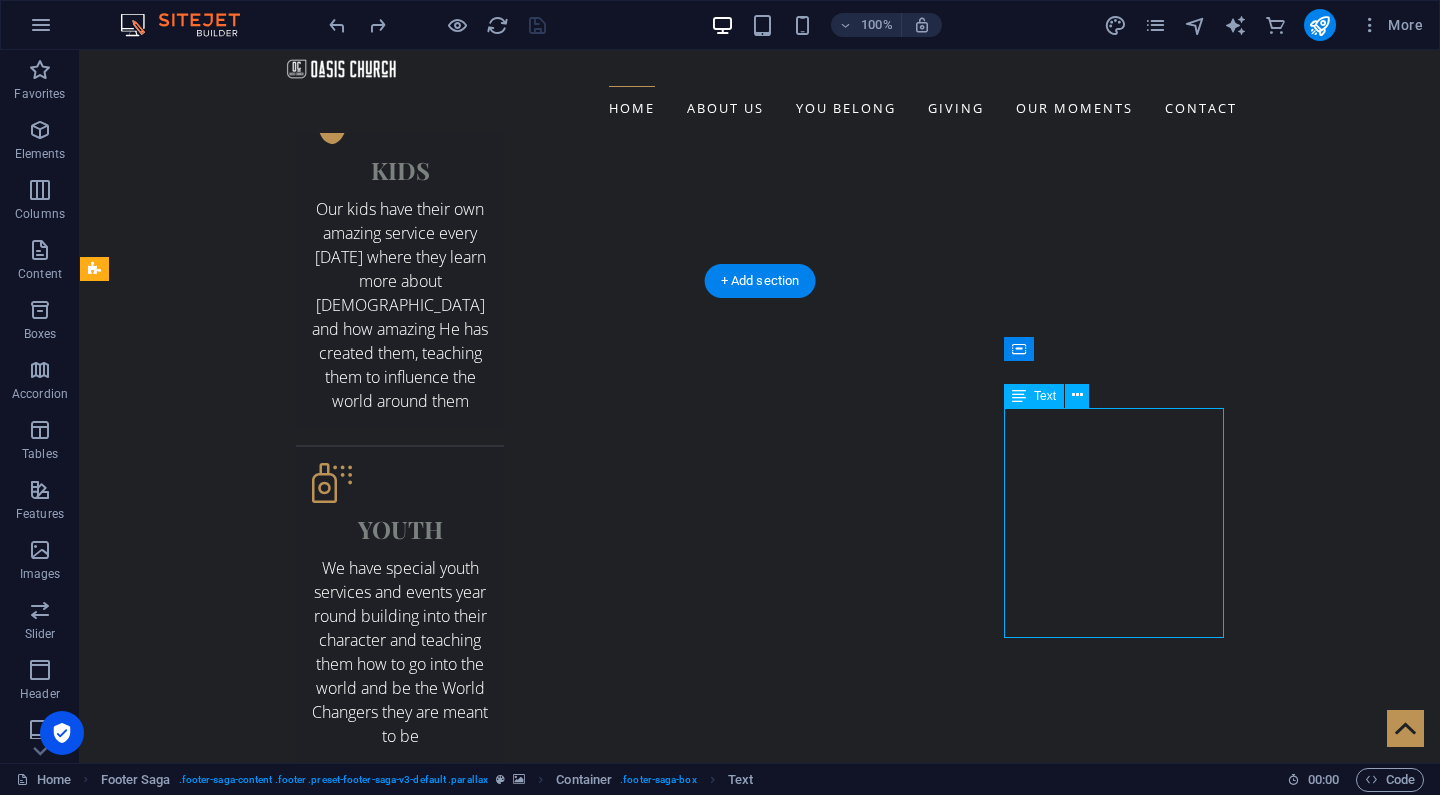click on "Mon - Fri 09:00 - 14:00 Sun Service 09:00 (Coffee Shop Open from 08:15)" at bounding box center (560, 11789) 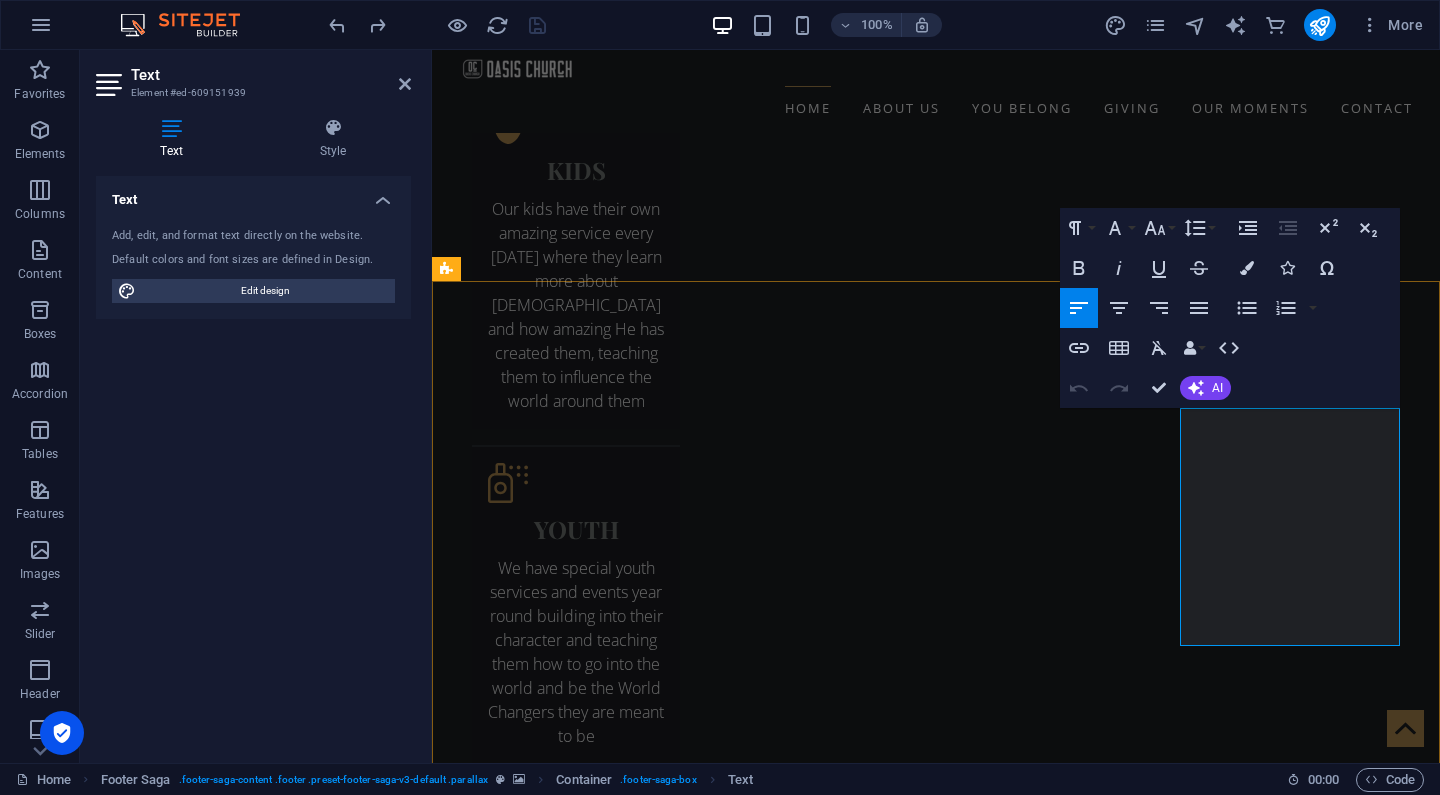 click at bounding box center (1071, 11873) 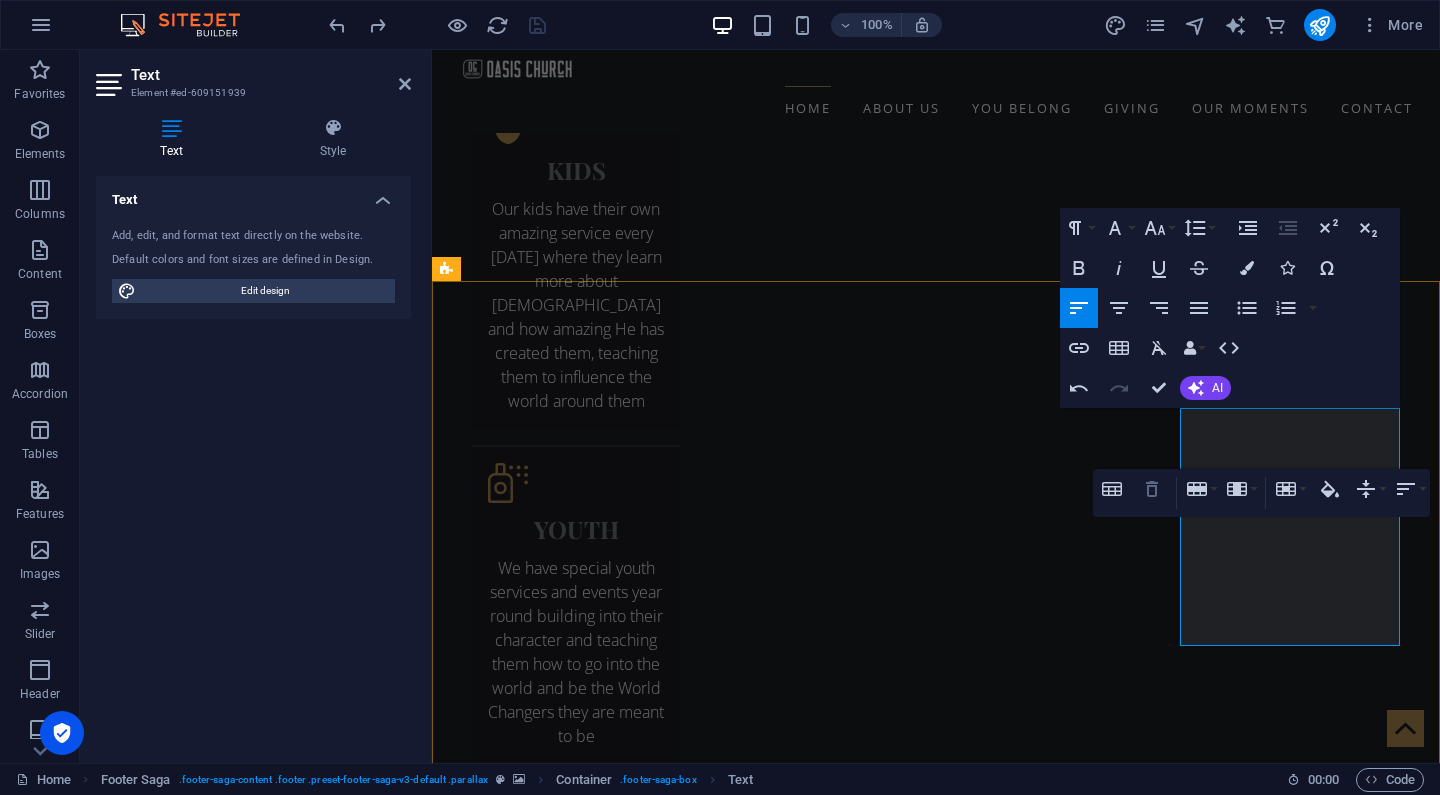 click 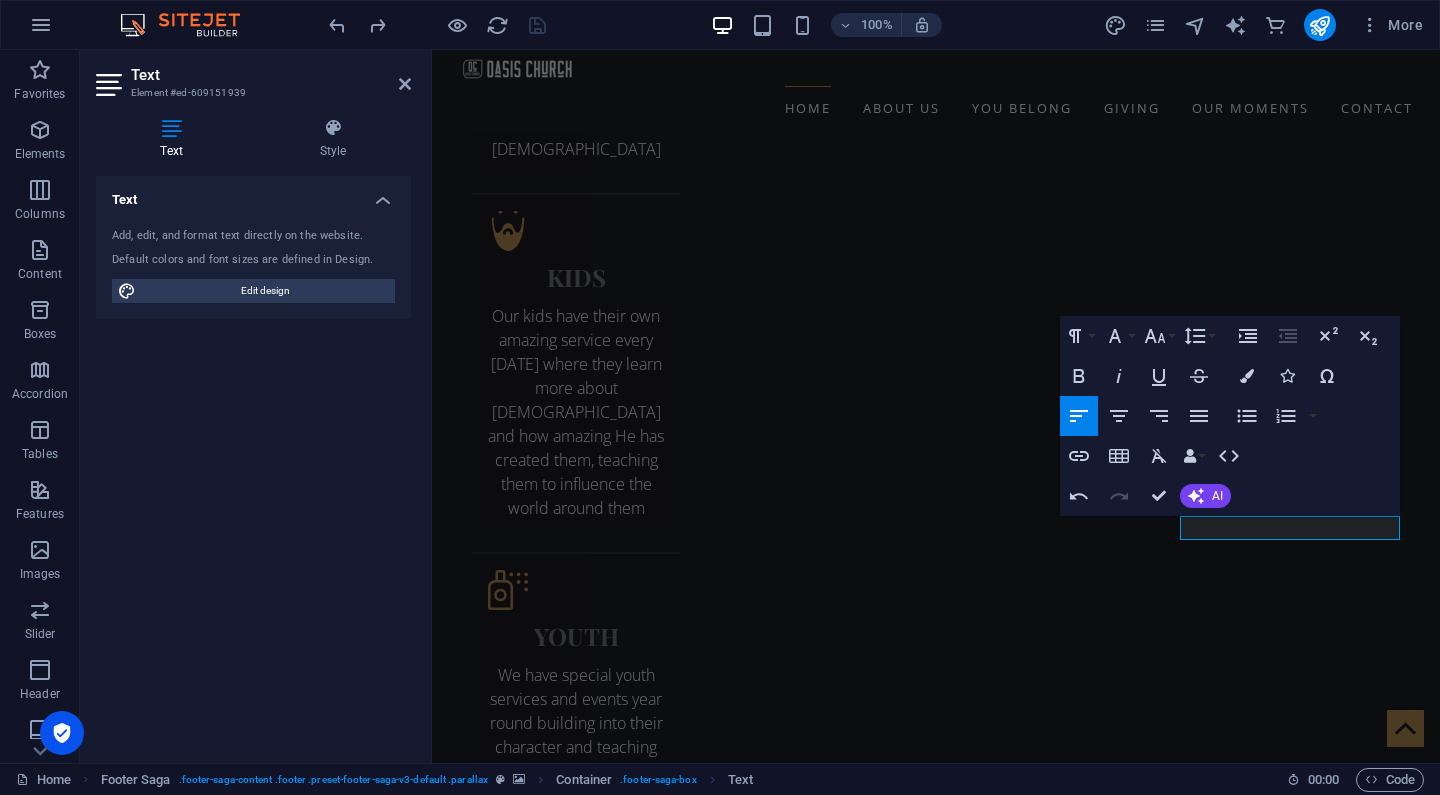 scroll, scrollTop: 3880, scrollLeft: 0, axis: vertical 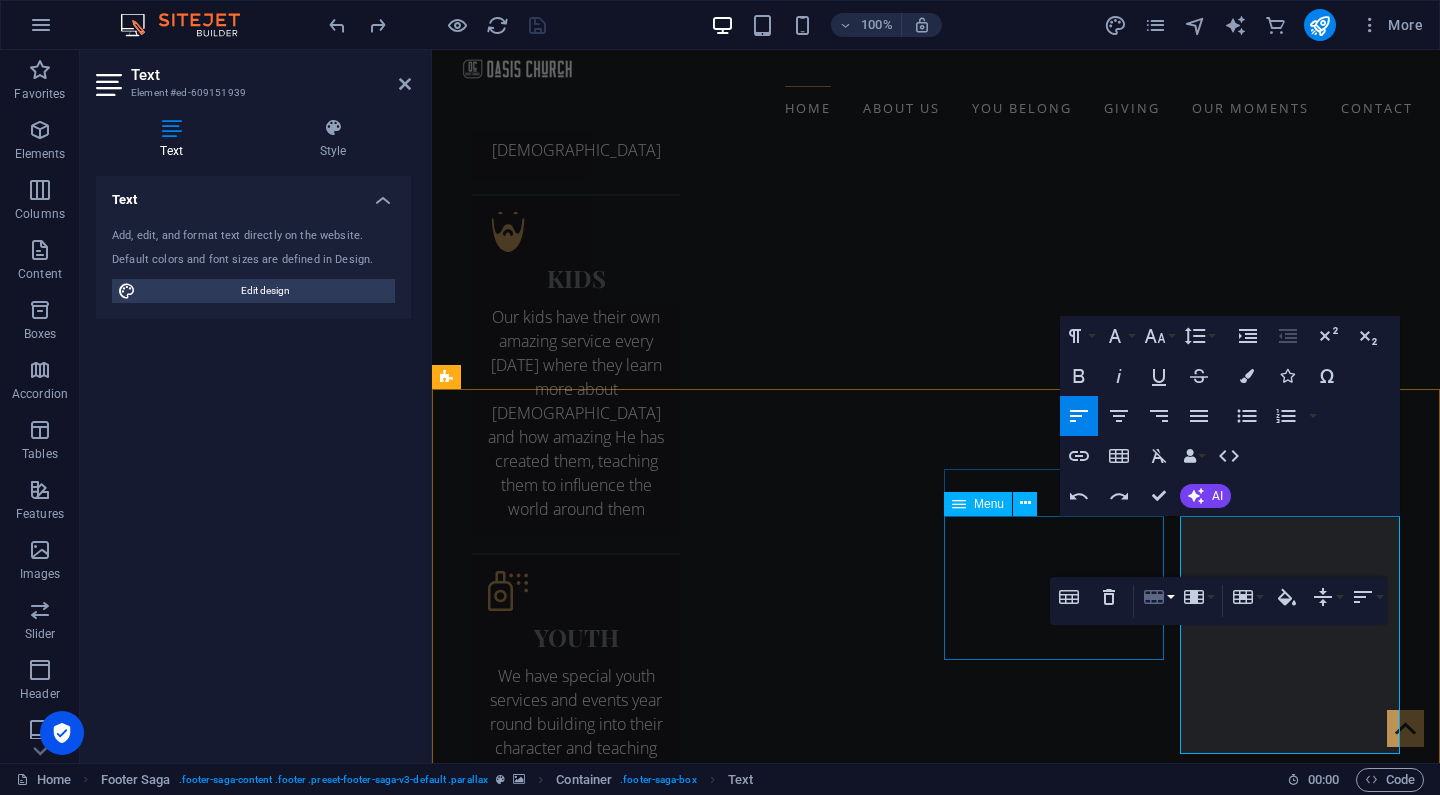 click on "Row" at bounding box center (1158, 597) 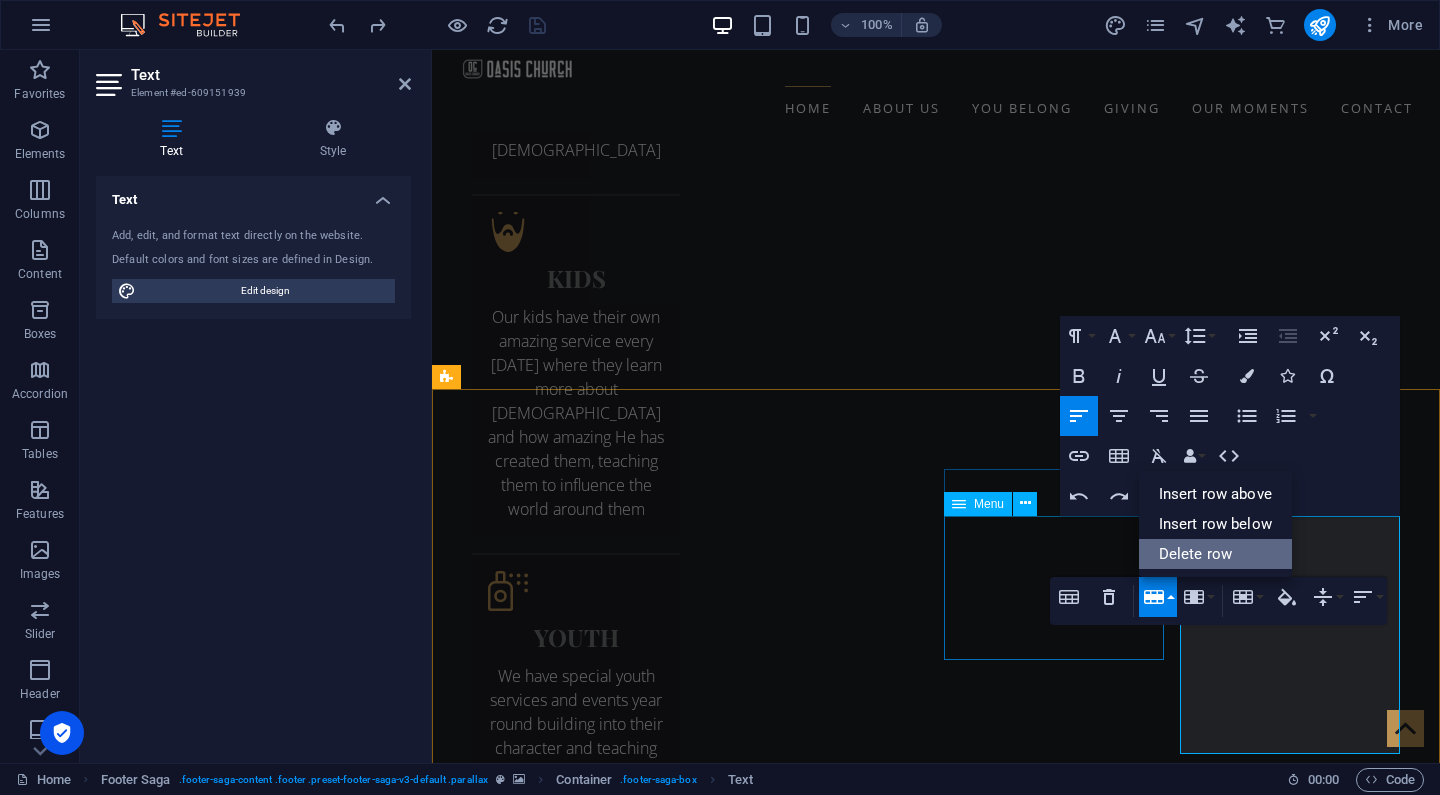 click on "Delete row" at bounding box center [1215, 554] 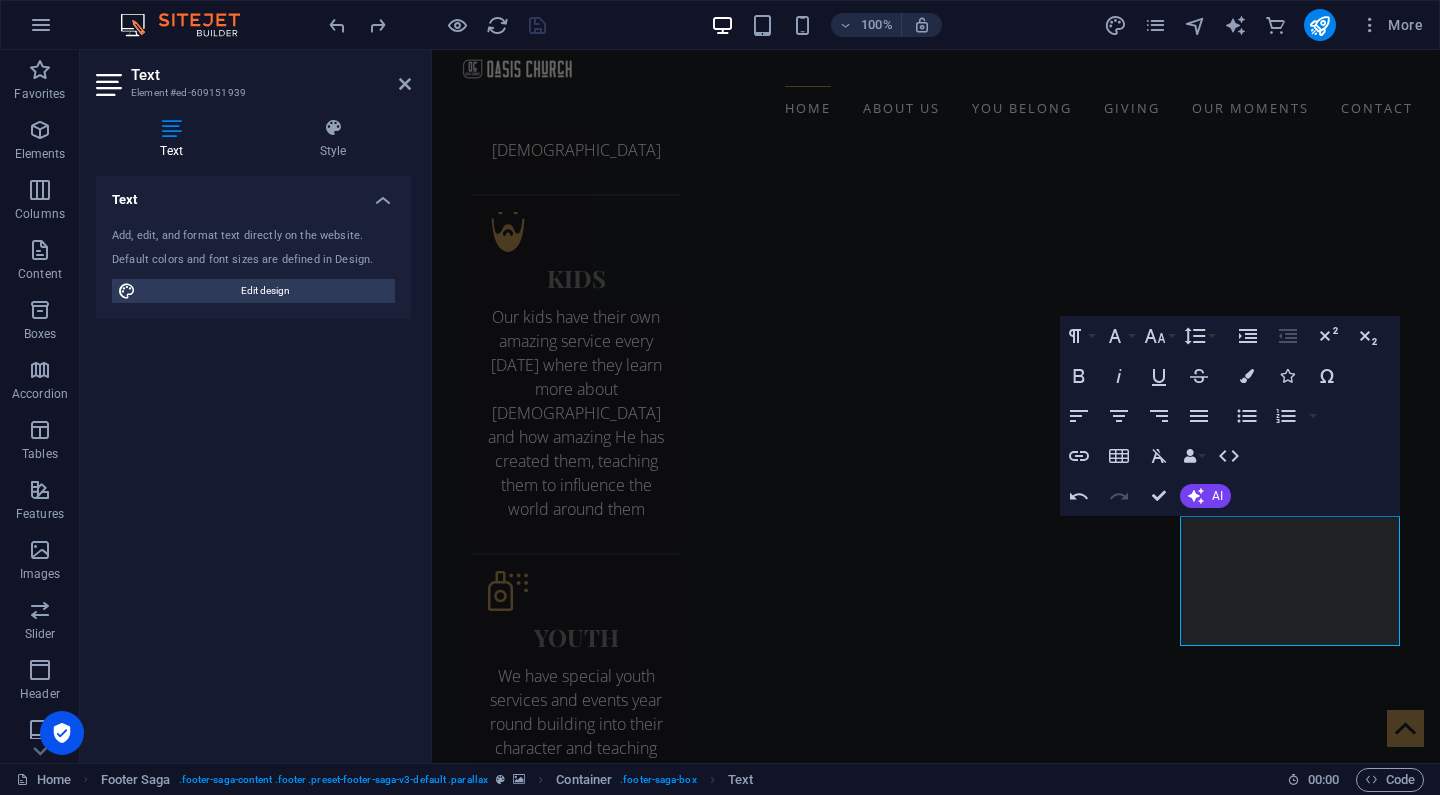click at bounding box center (936, 10432) 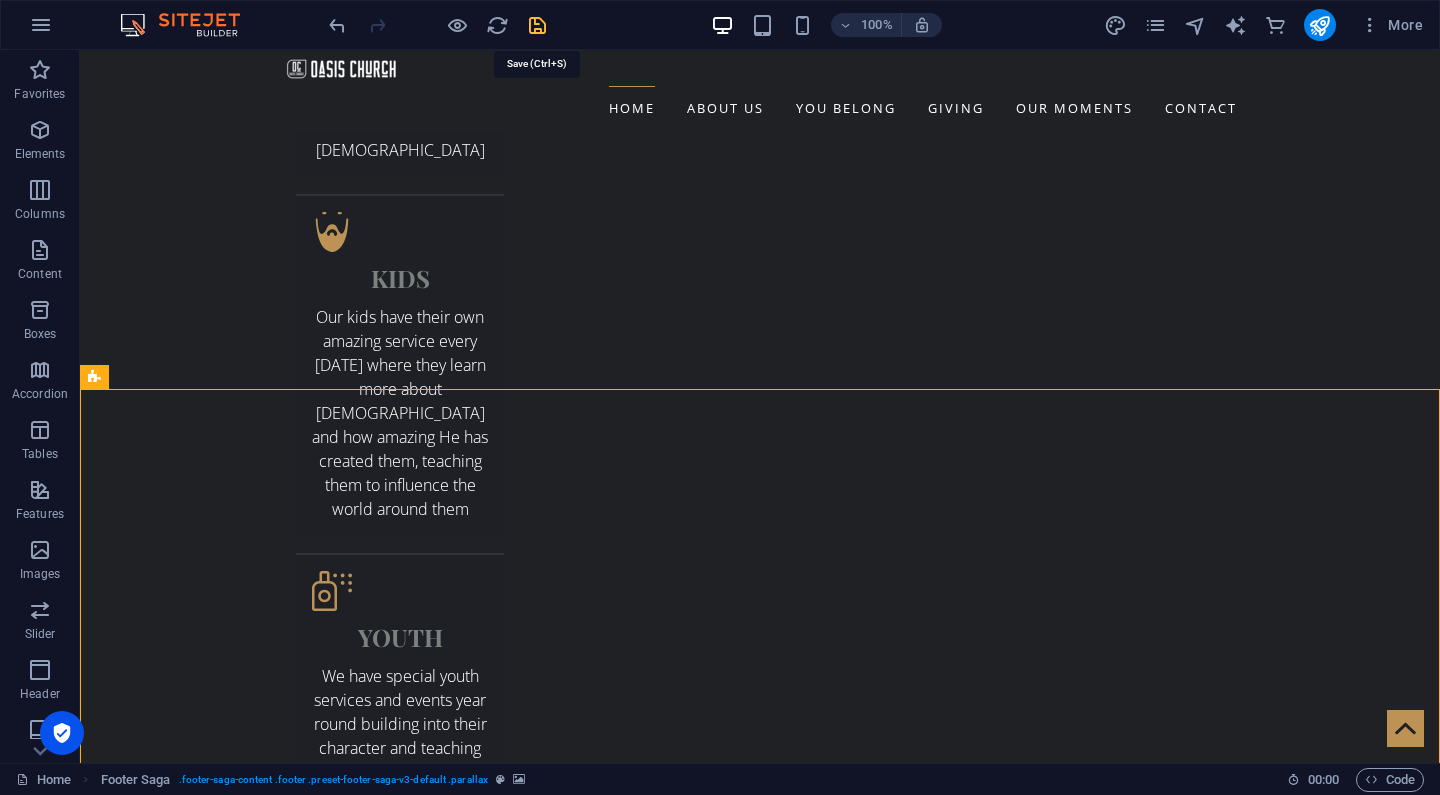 click at bounding box center (537, 25) 